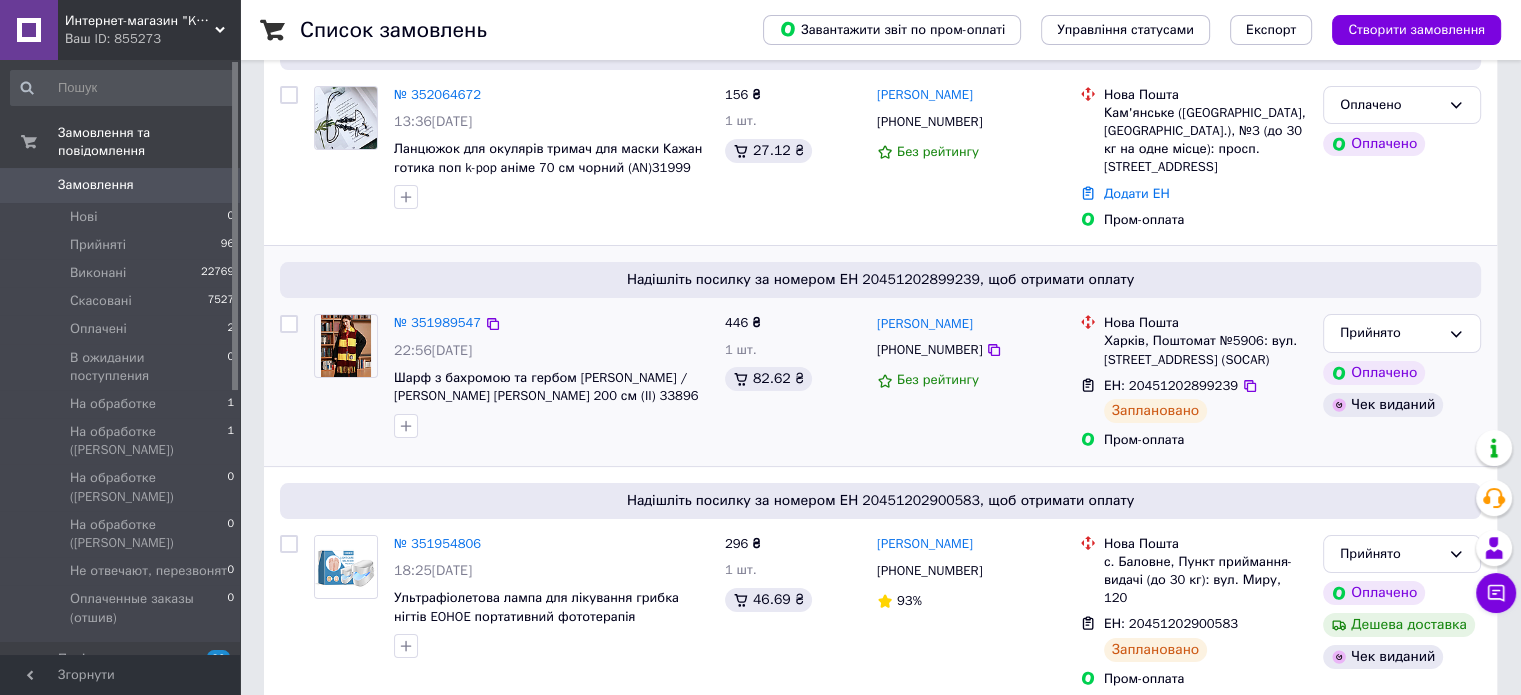 scroll, scrollTop: 200, scrollLeft: 0, axis: vertical 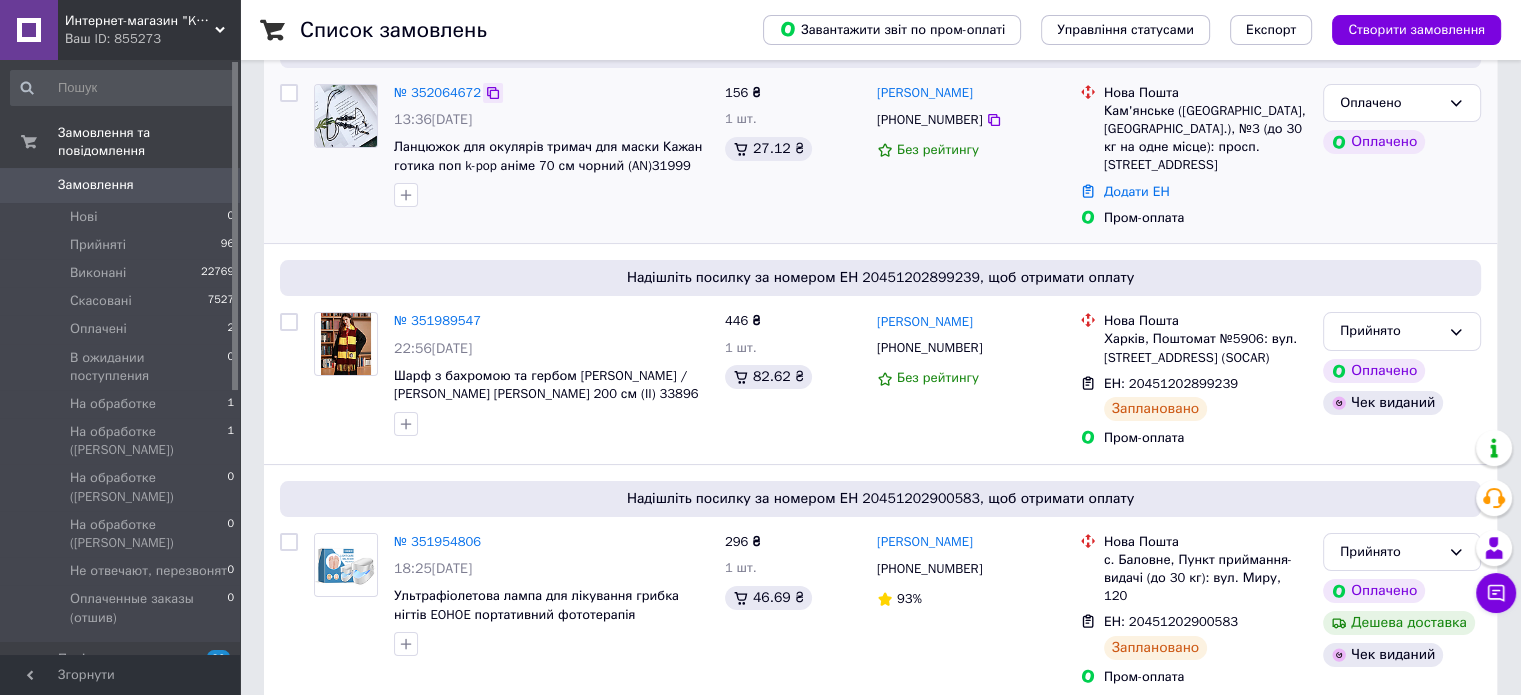 click 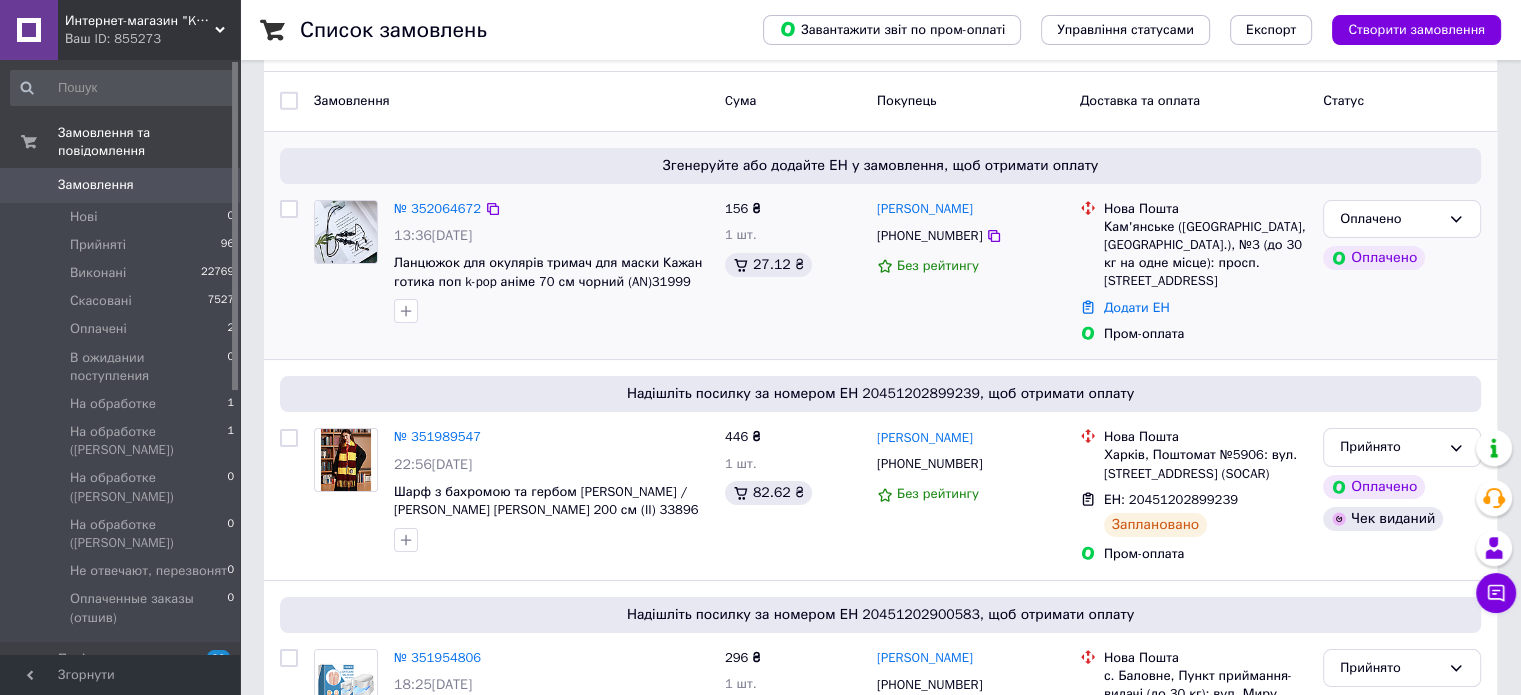 scroll, scrollTop: 0, scrollLeft: 0, axis: both 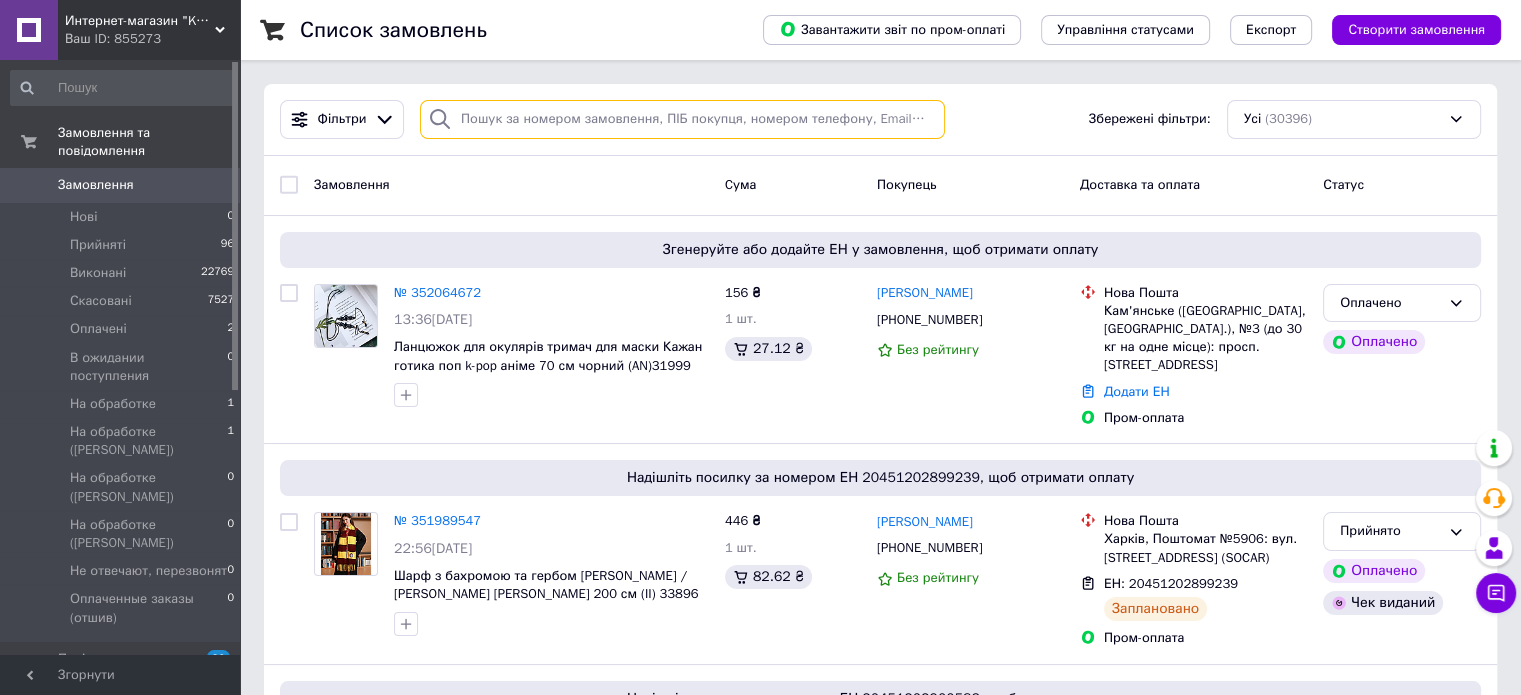 click at bounding box center [682, 119] 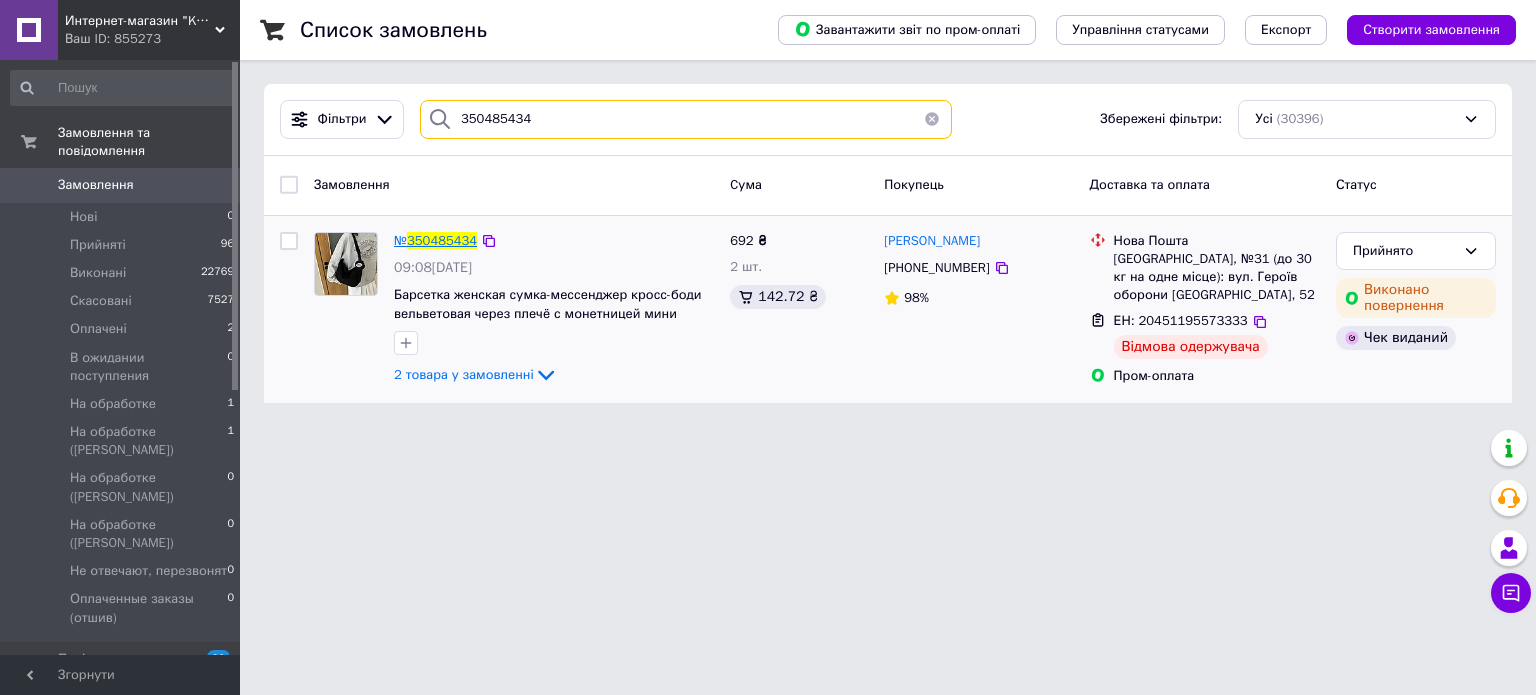 type on "350485434" 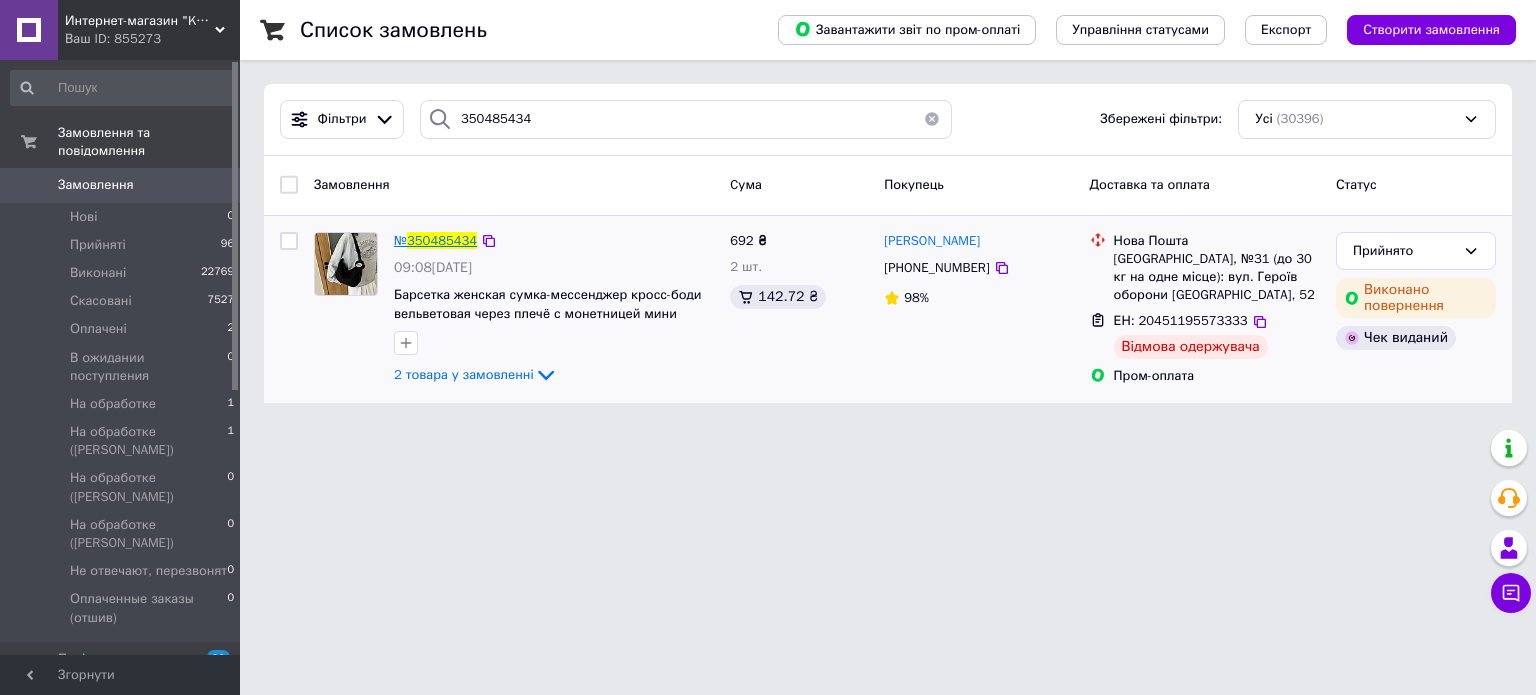 click on "350485434" at bounding box center (442, 240) 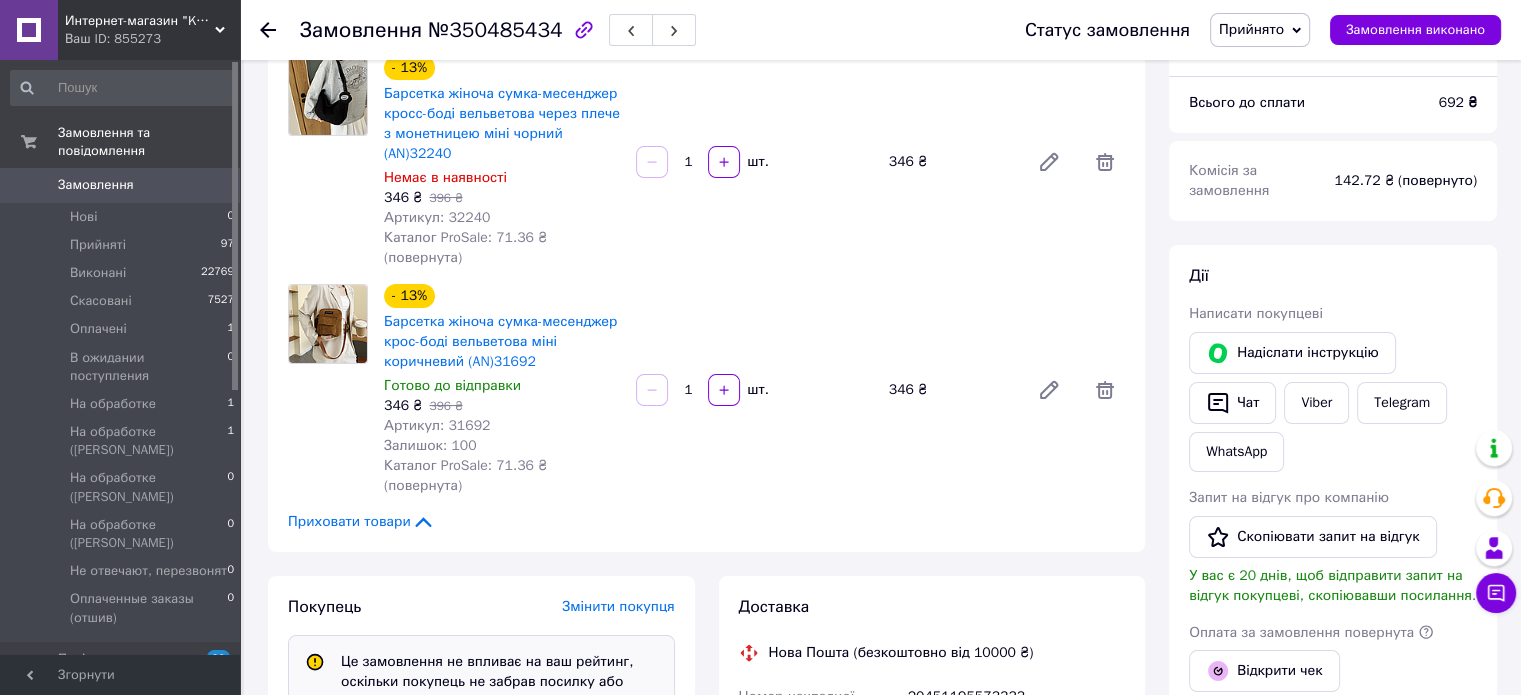 scroll, scrollTop: 263, scrollLeft: 0, axis: vertical 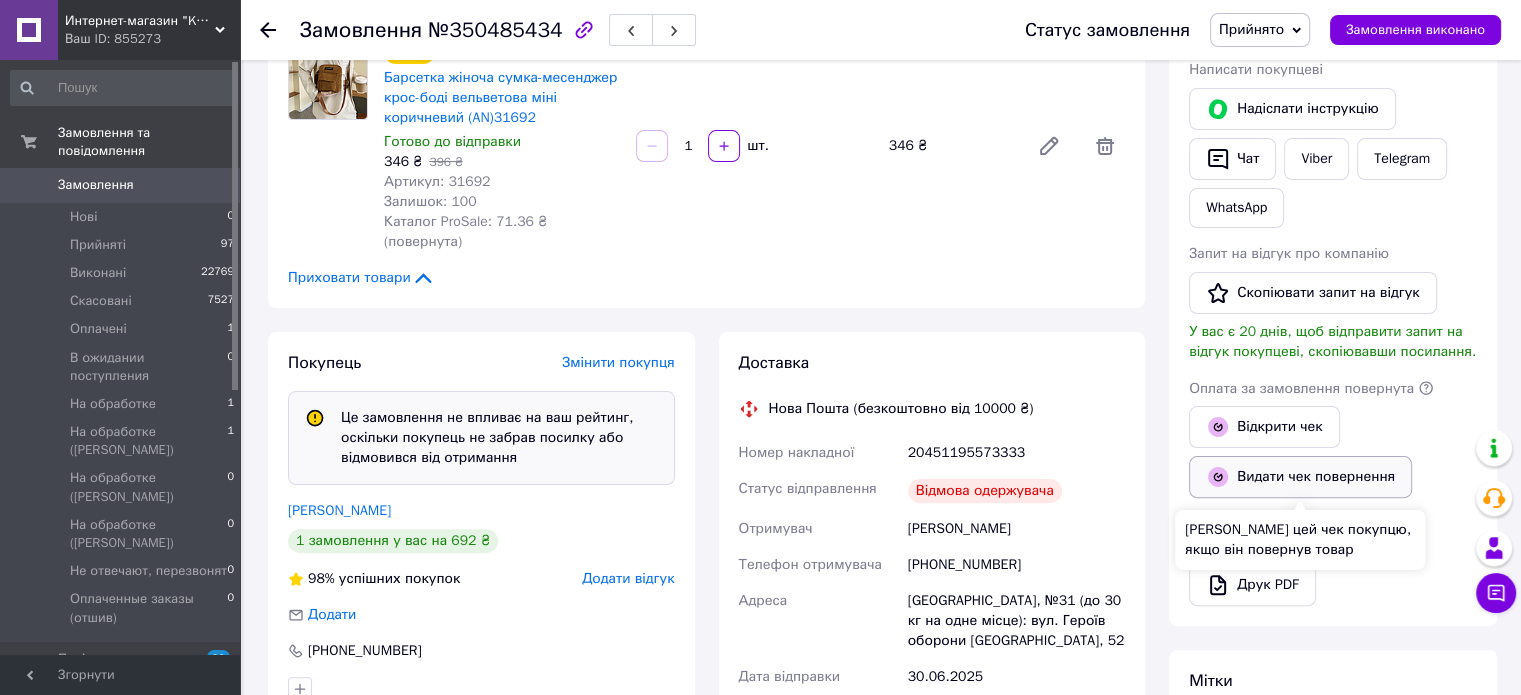 click on "Видати чек повернення" at bounding box center (1300, 477) 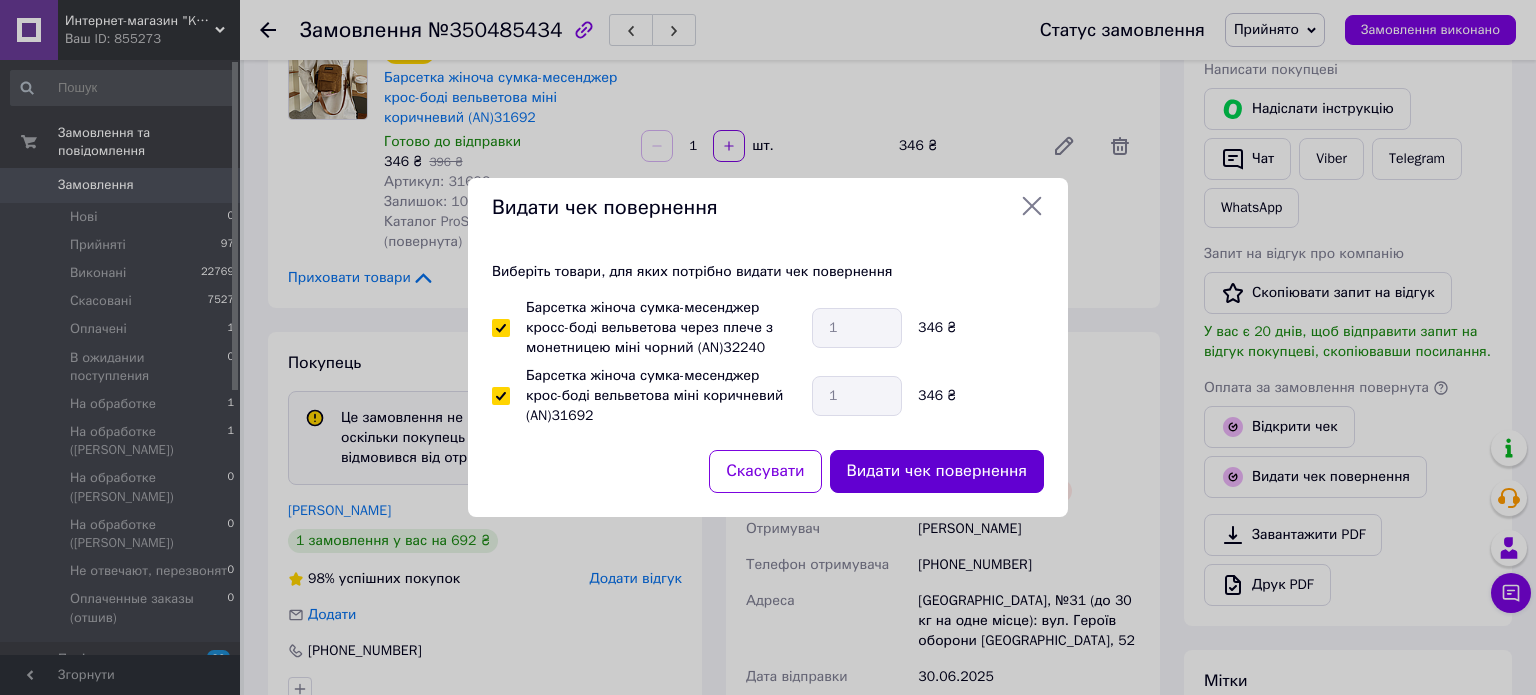 click on "Видати чек повернення" at bounding box center [937, 471] 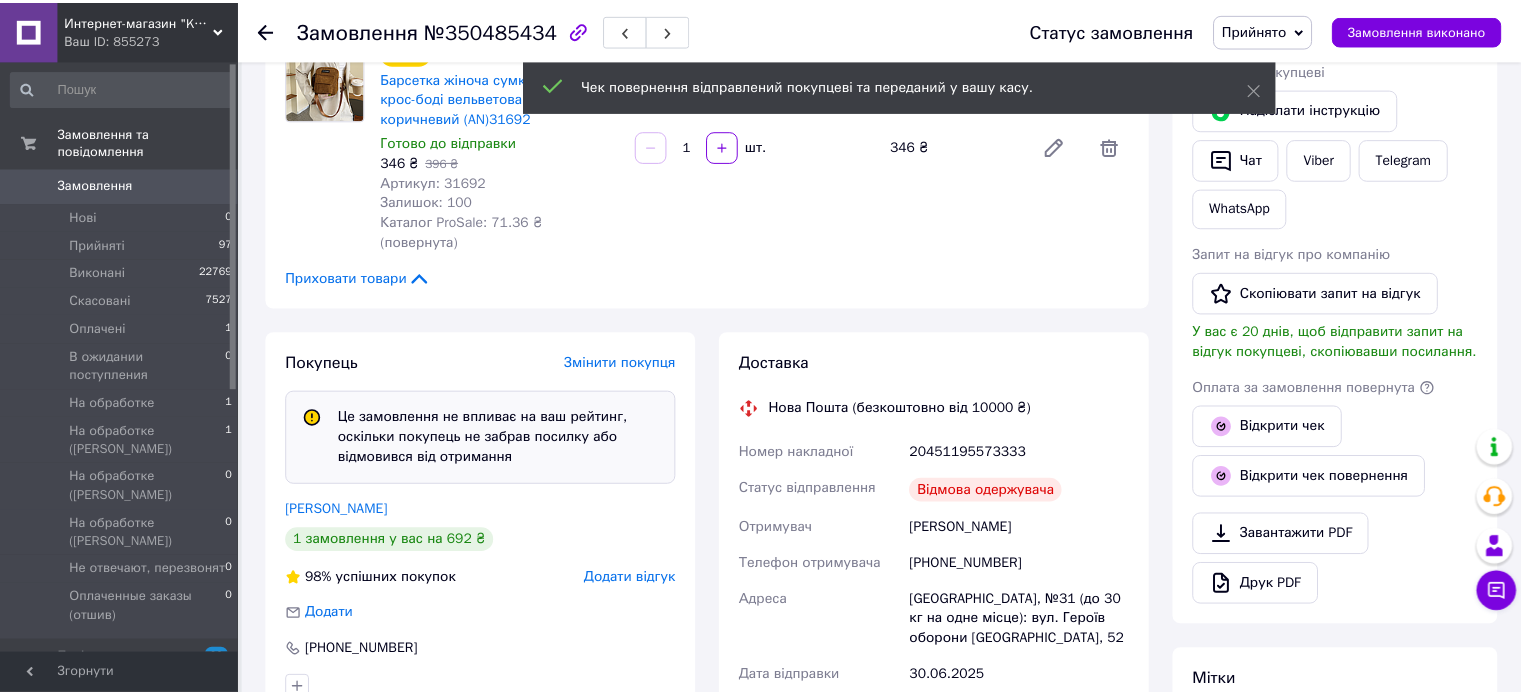 scroll, scrollTop: 483, scrollLeft: 0, axis: vertical 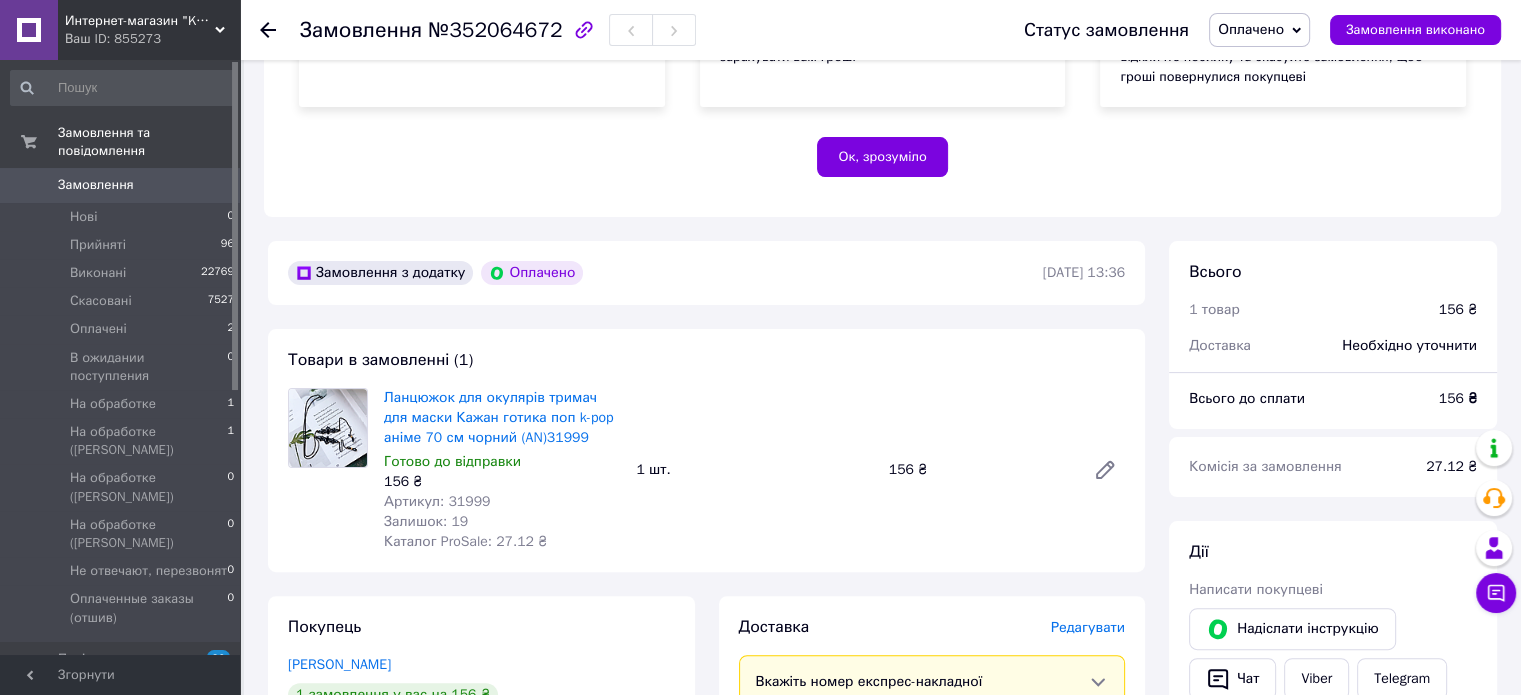 click on "Оплачено" at bounding box center (1251, 29) 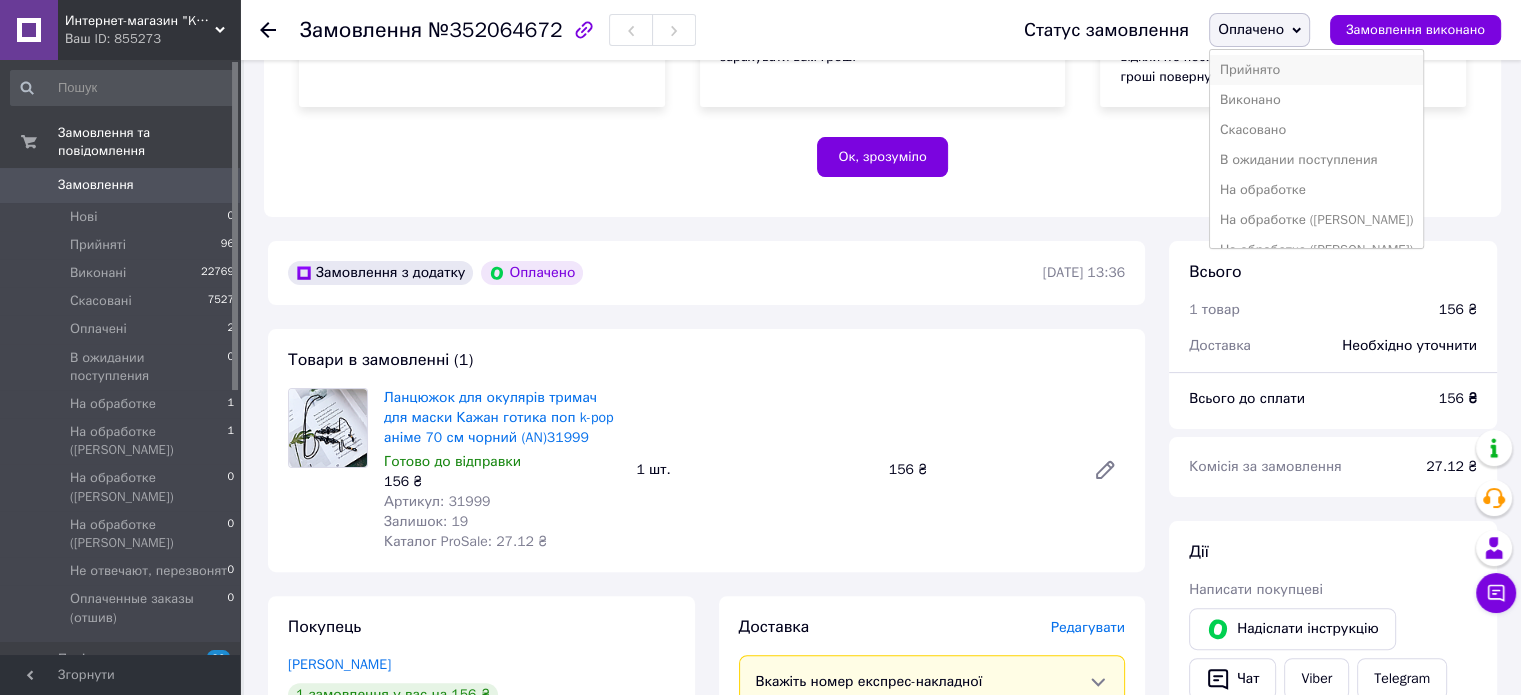 click on "Прийнято" at bounding box center (1316, 70) 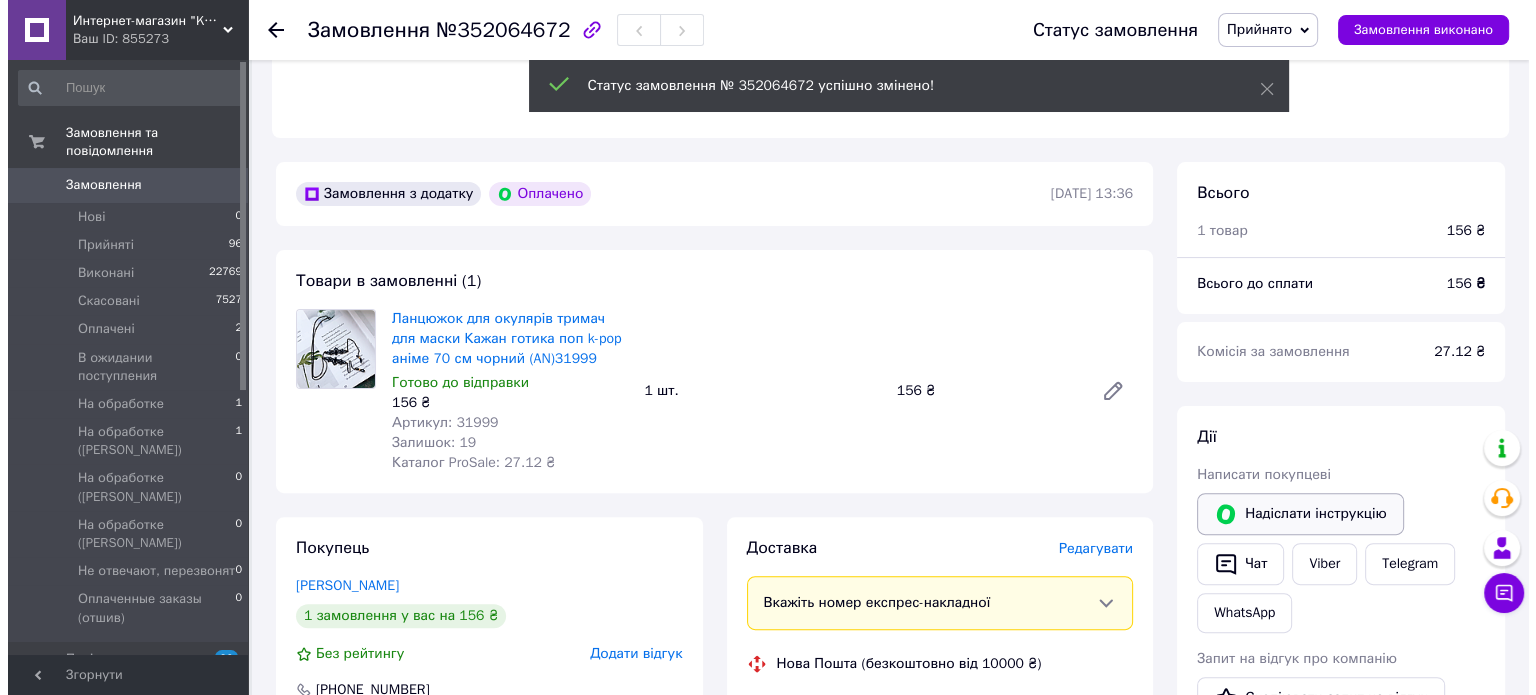 scroll, scrollTop: 700, scrollLeft: 0, axis: vertical 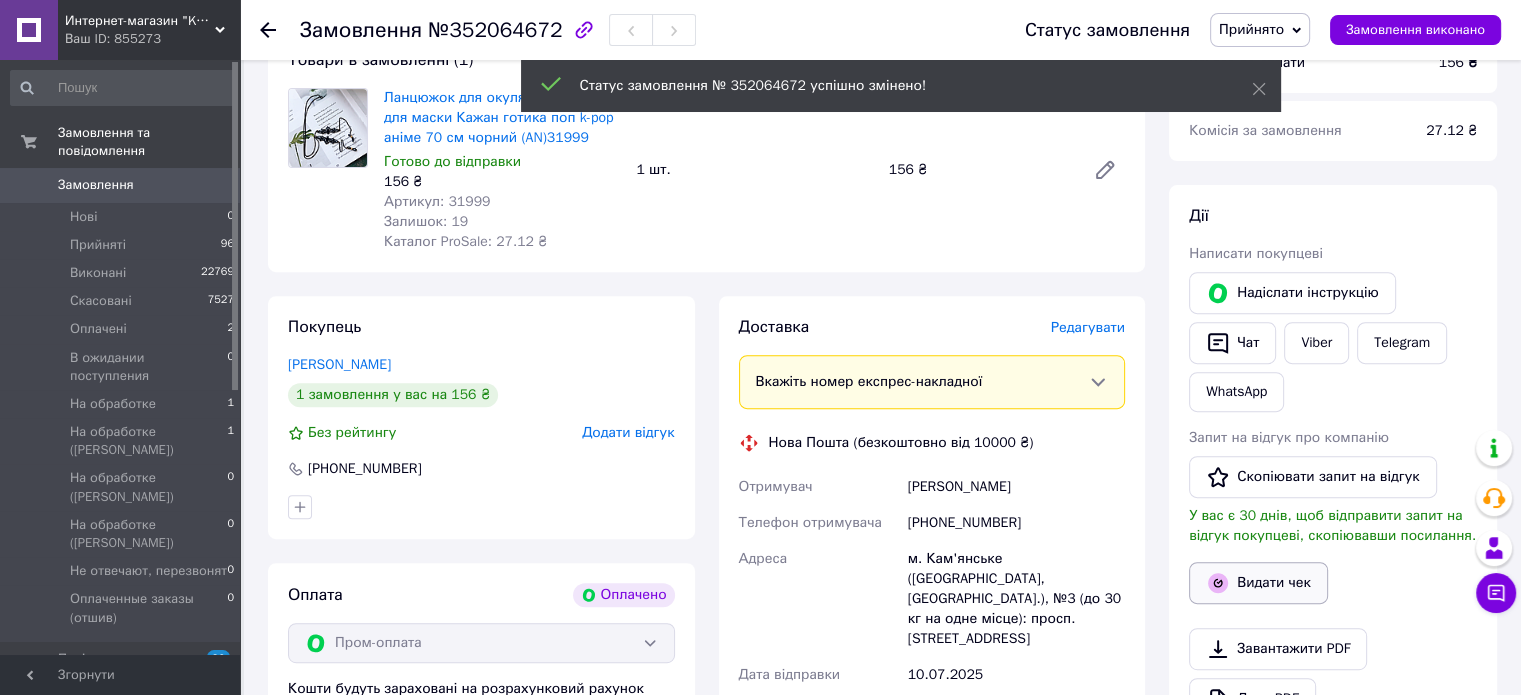 click on "Видати чек" at bounding box center (1258, 583) 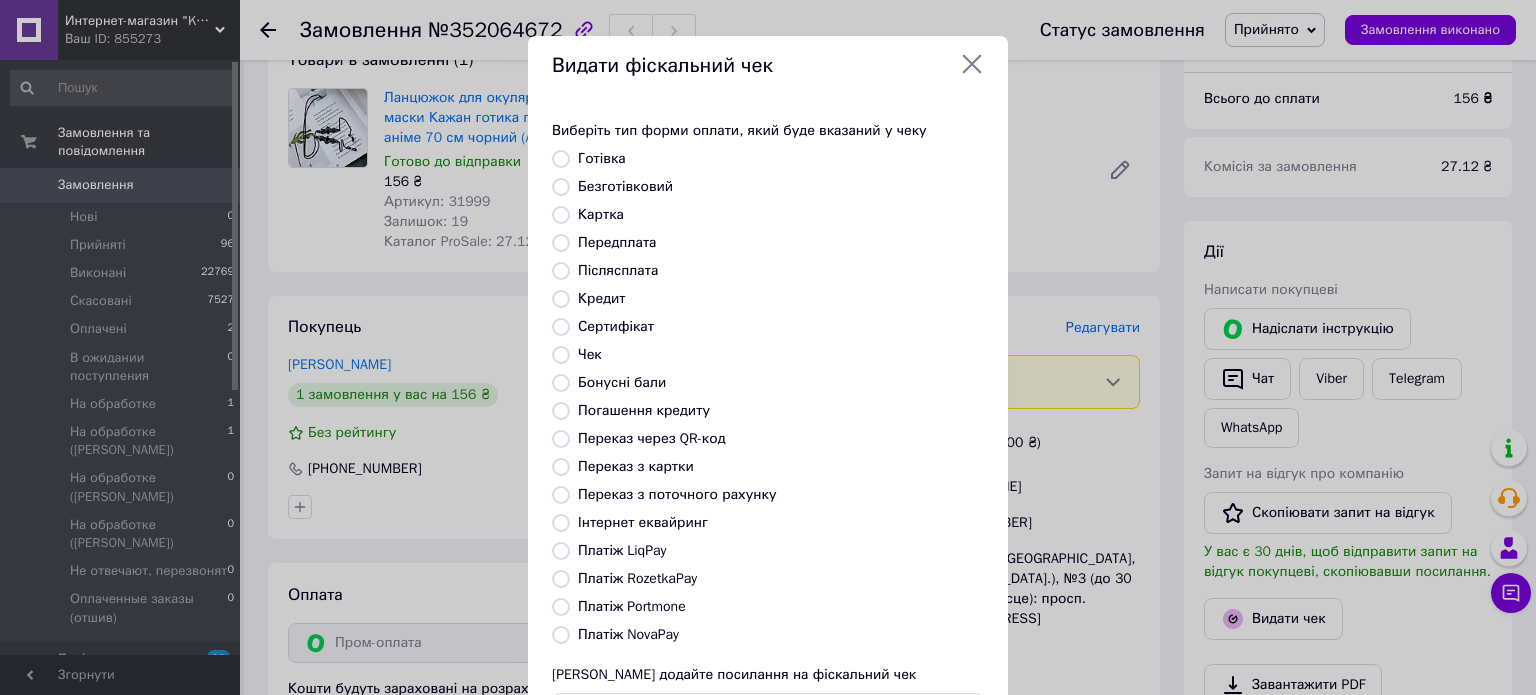 click on "Платіж RozetkaPay" at bounding box center (637, 578) 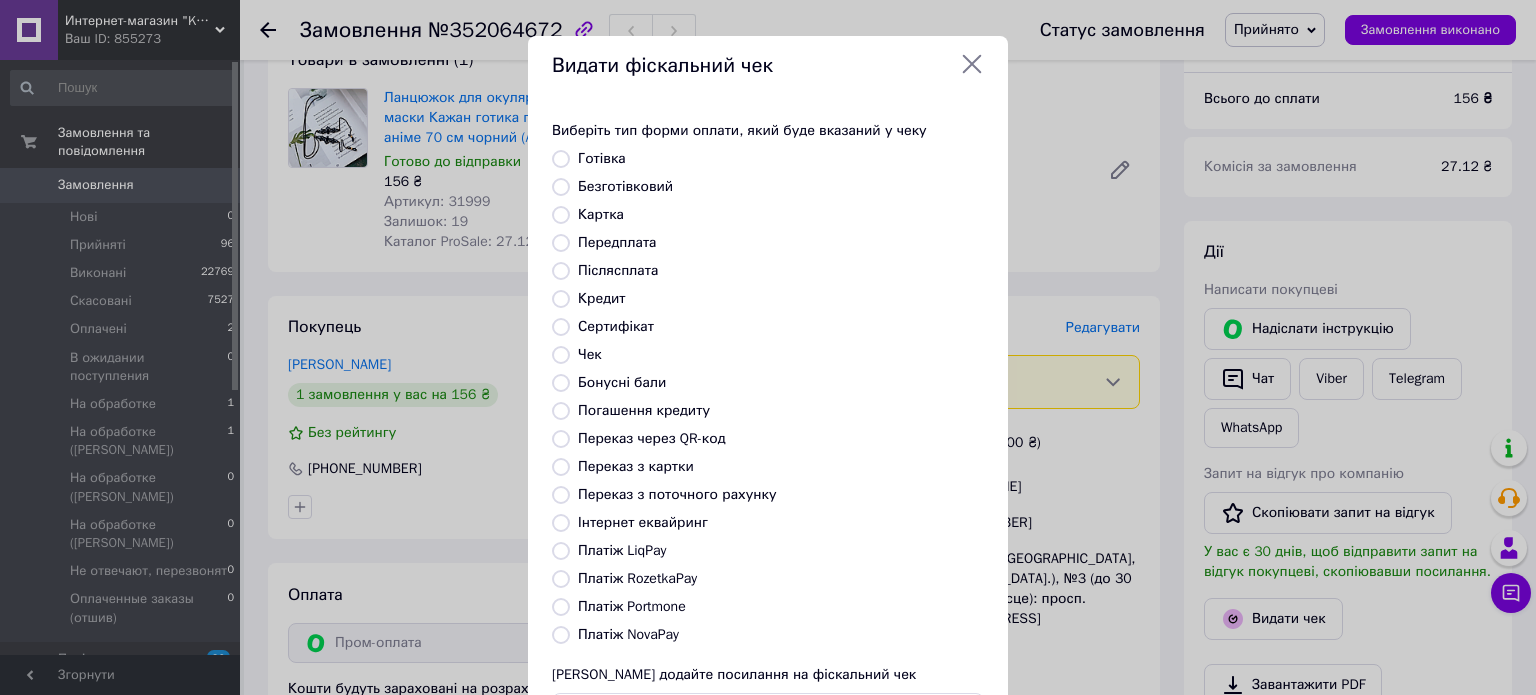 radio on "true" 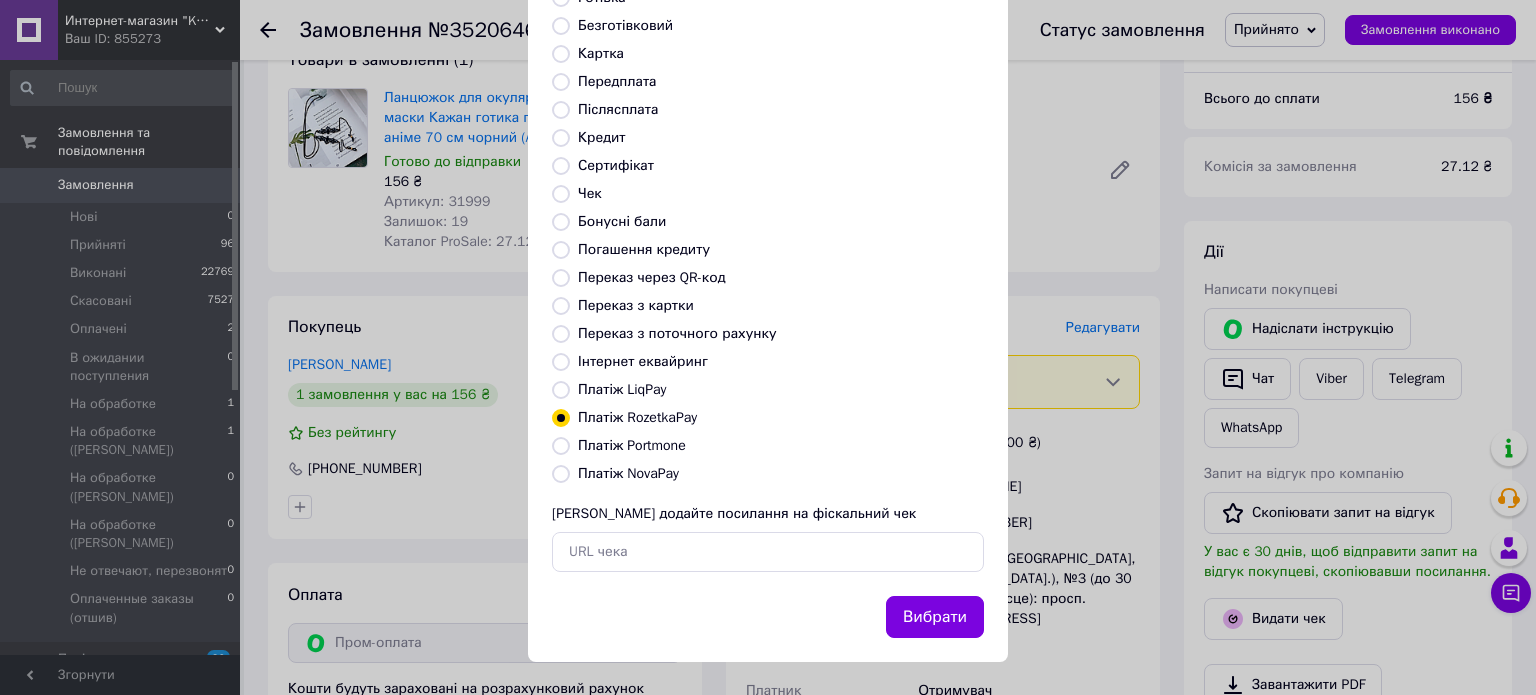 scroll, scrollTop: 163, scrollLeft: 0, axis: vertical 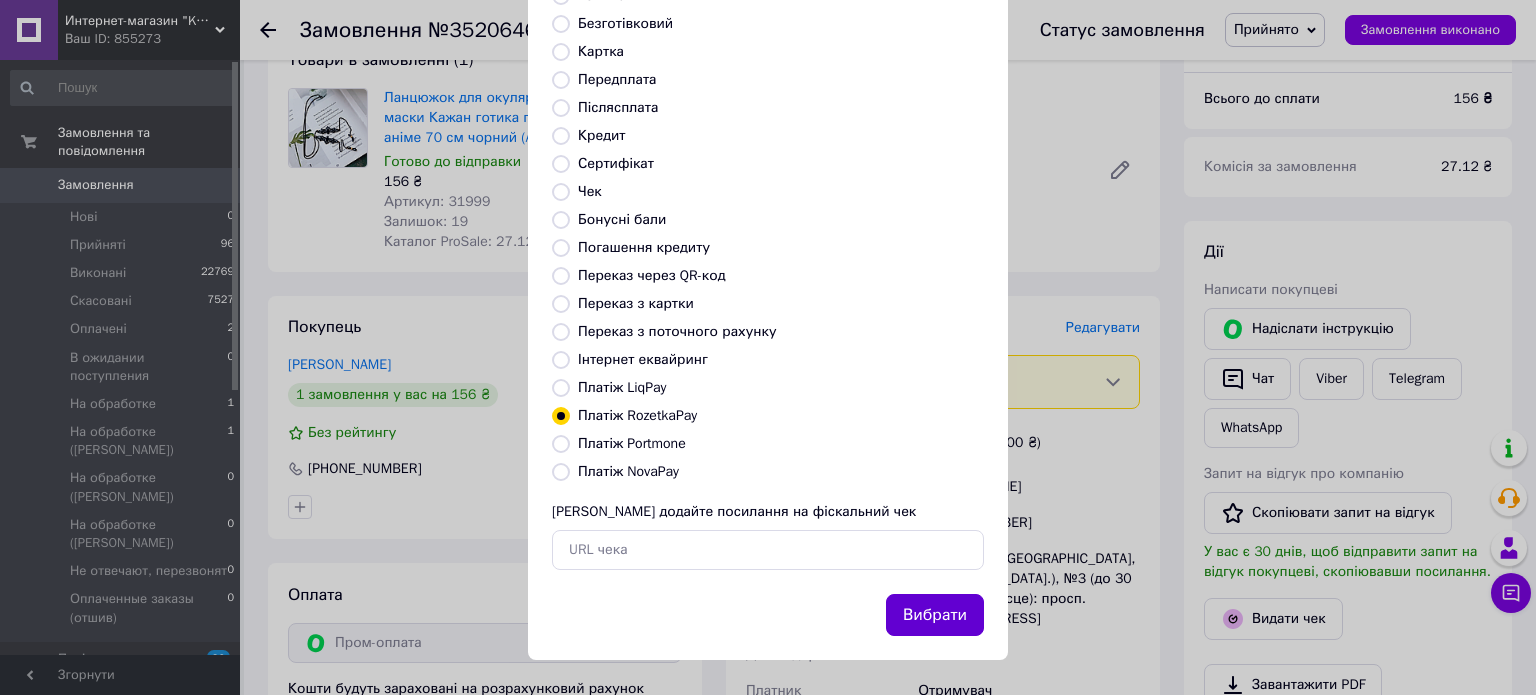 click on "Вибрати" at bounding box center (935, 615) 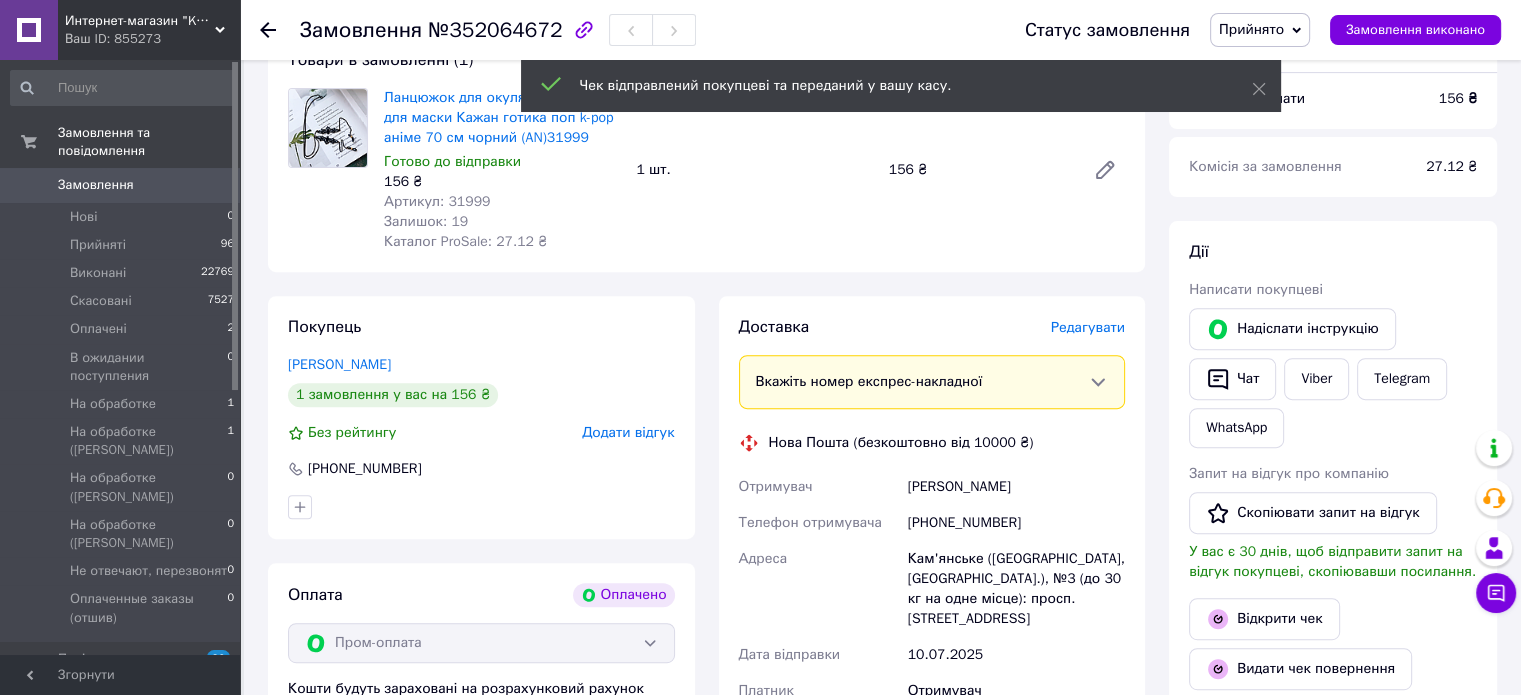 click on "Редагувати" at bounding box center [1088, 327] 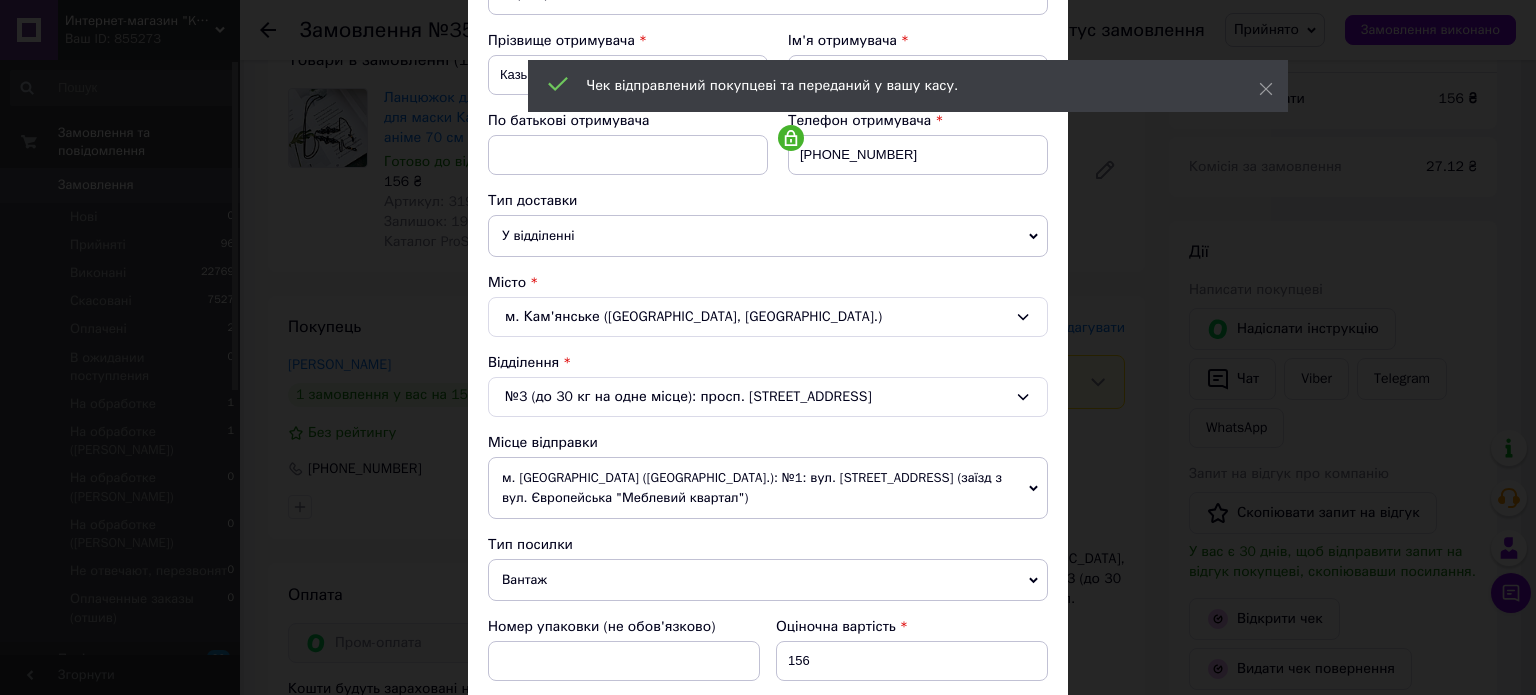 scroll, scrollTop: 300, scrollLeft: 0, axis: vertical 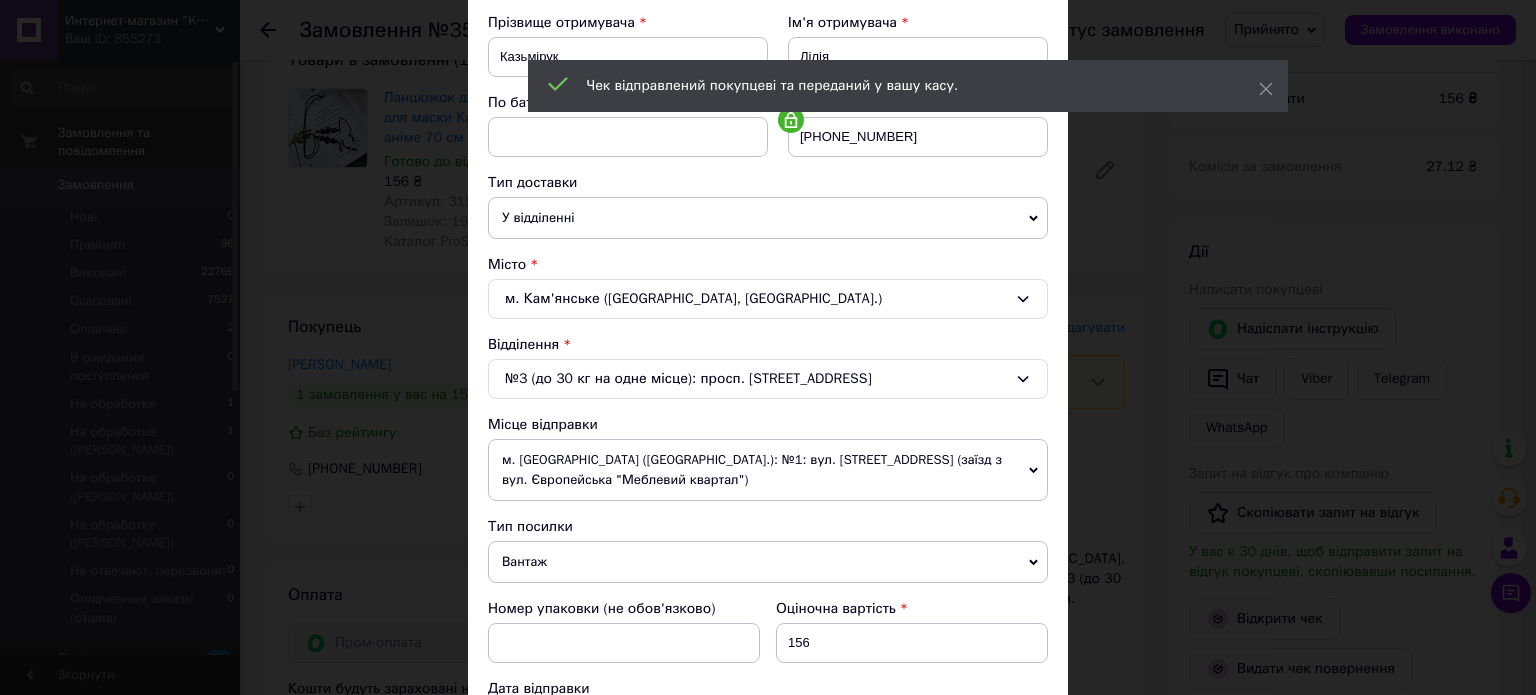 click on "Вантаж" at bounding box center [768, 562] 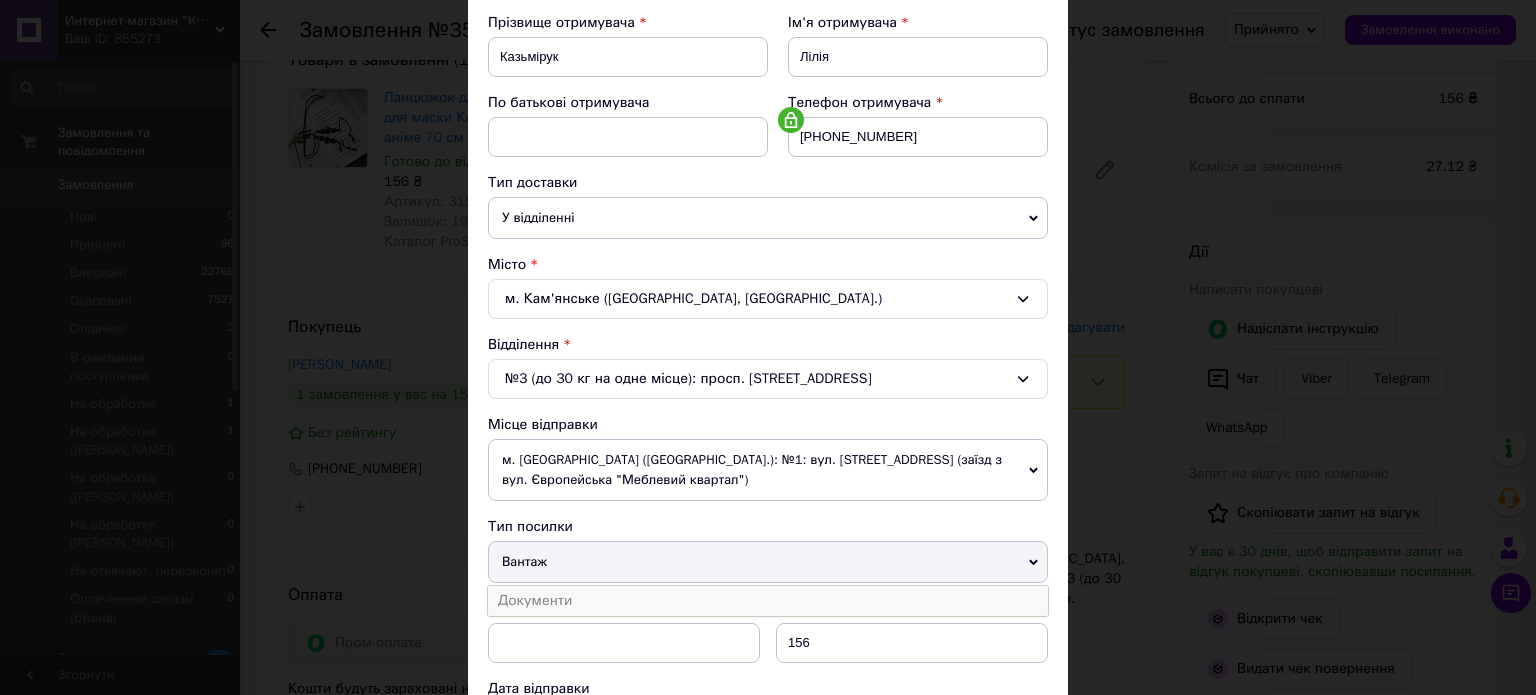 click on "Документи" at bounding box center (768, 601) 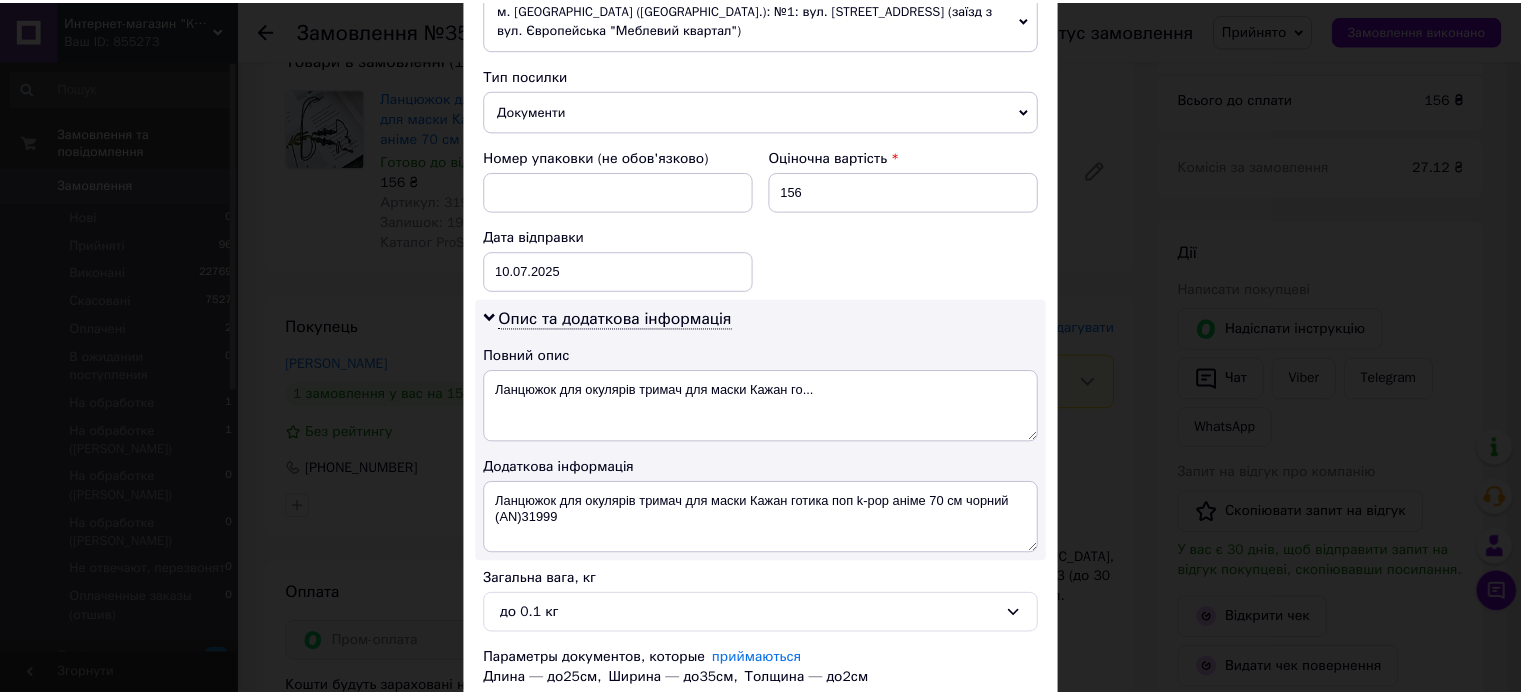 scroll, scrollTop: 800, scrollLeft: 0, axis: vertical 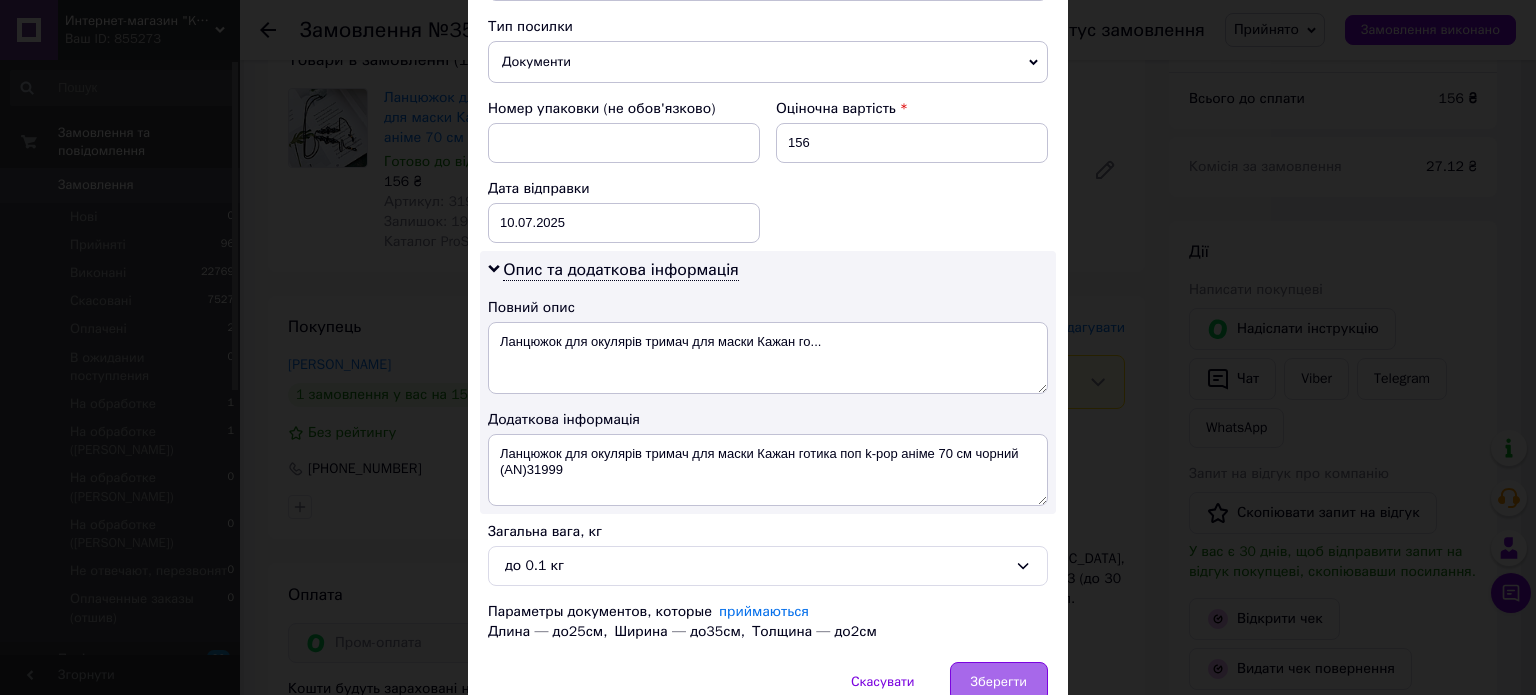 click on "Зберегти" at bounding box center [999, 682] 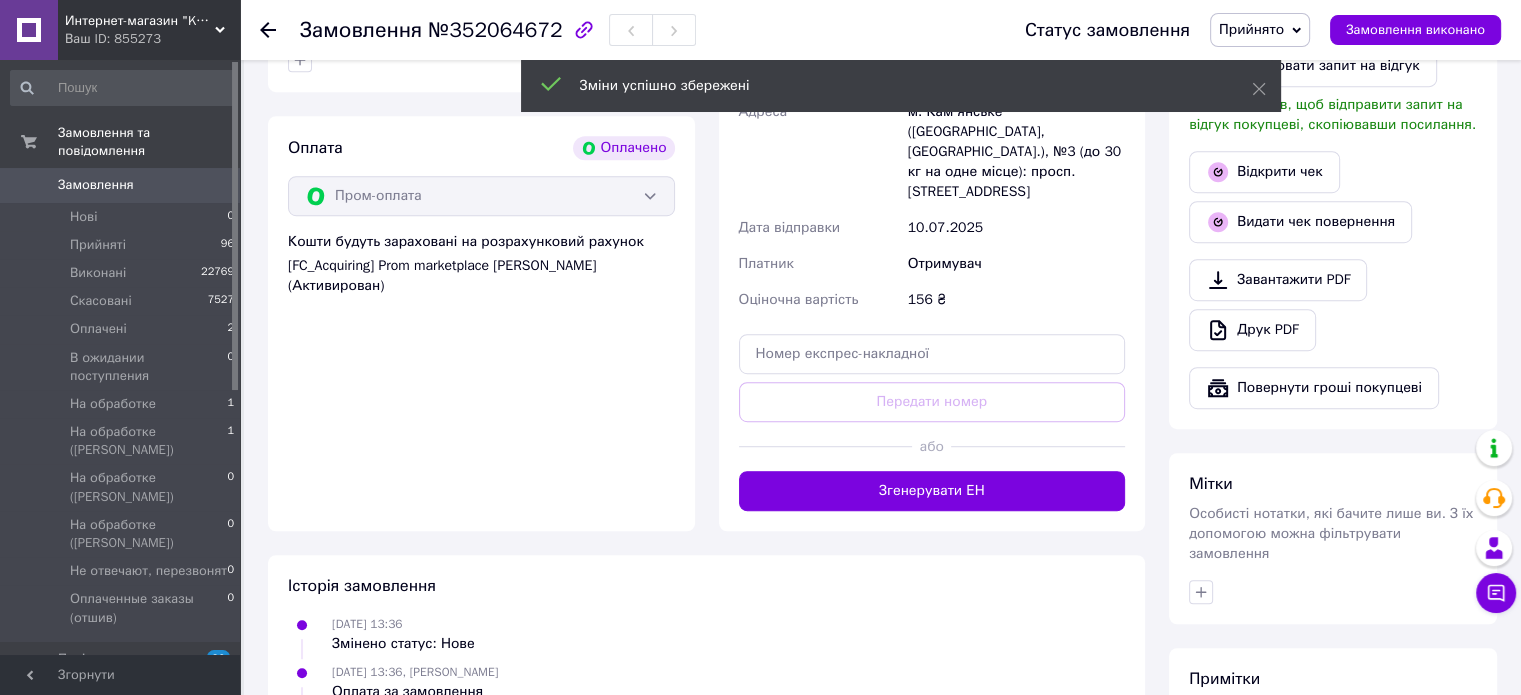 scroll, scrollTop: 1200, scrollLeft: 0, axis: vertical 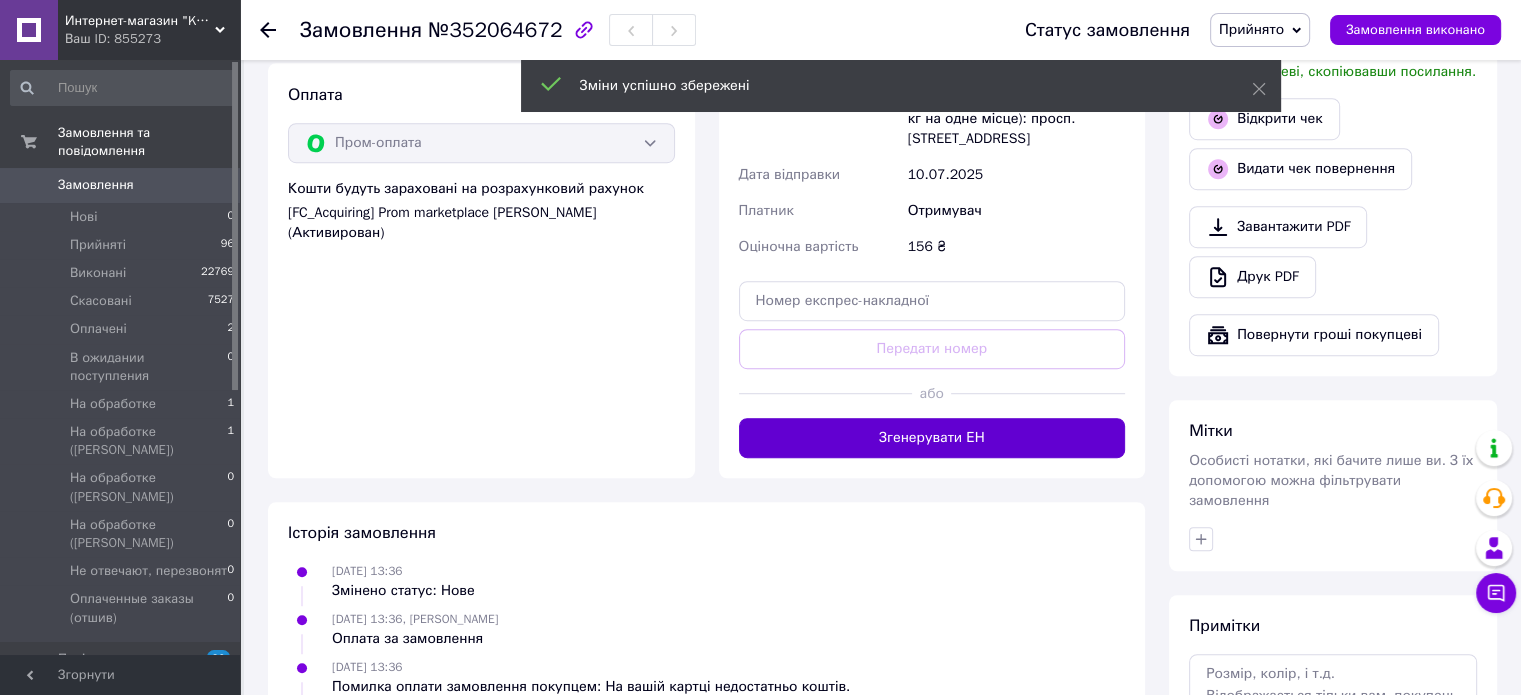 click on "Згенерувати ЕН" at bounding box center [932, 438] 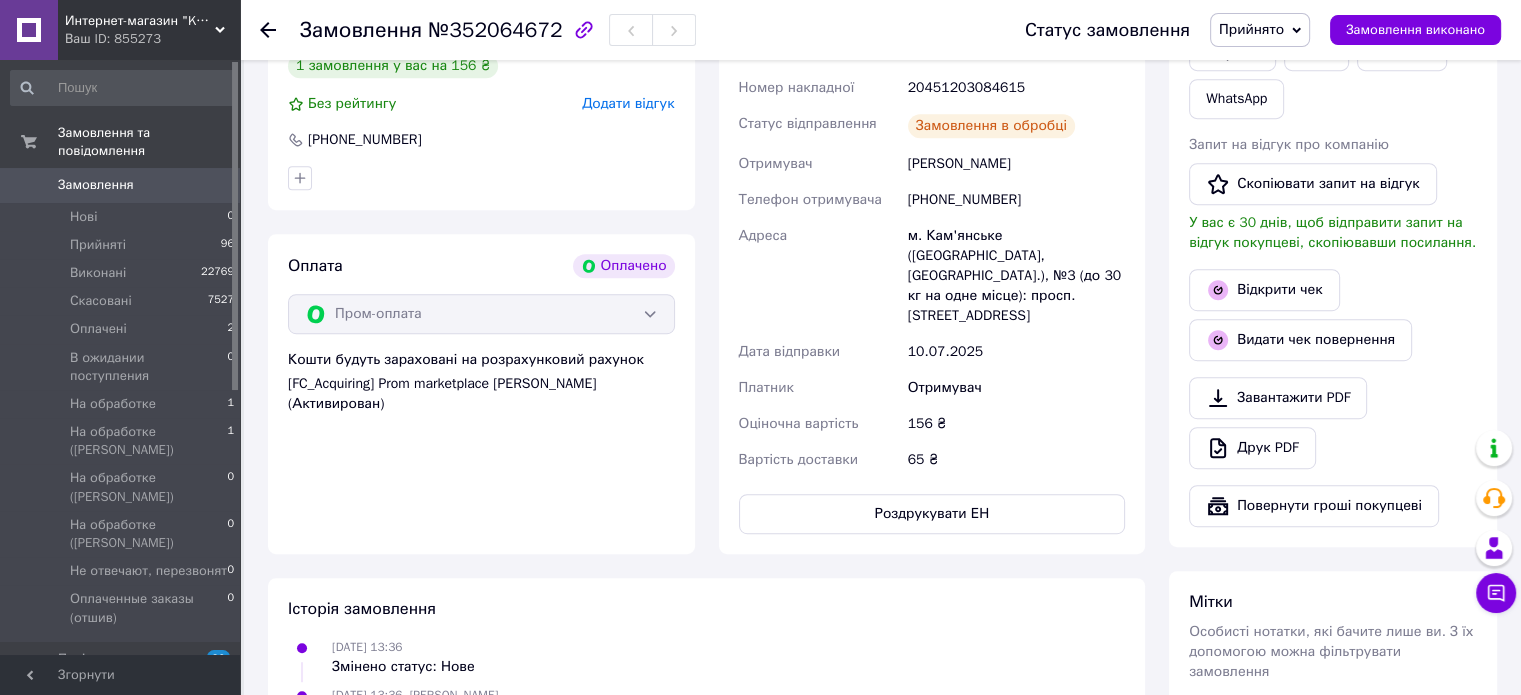 scroll, scrollTop: 900, scrollLeft: 0, axis: vertical 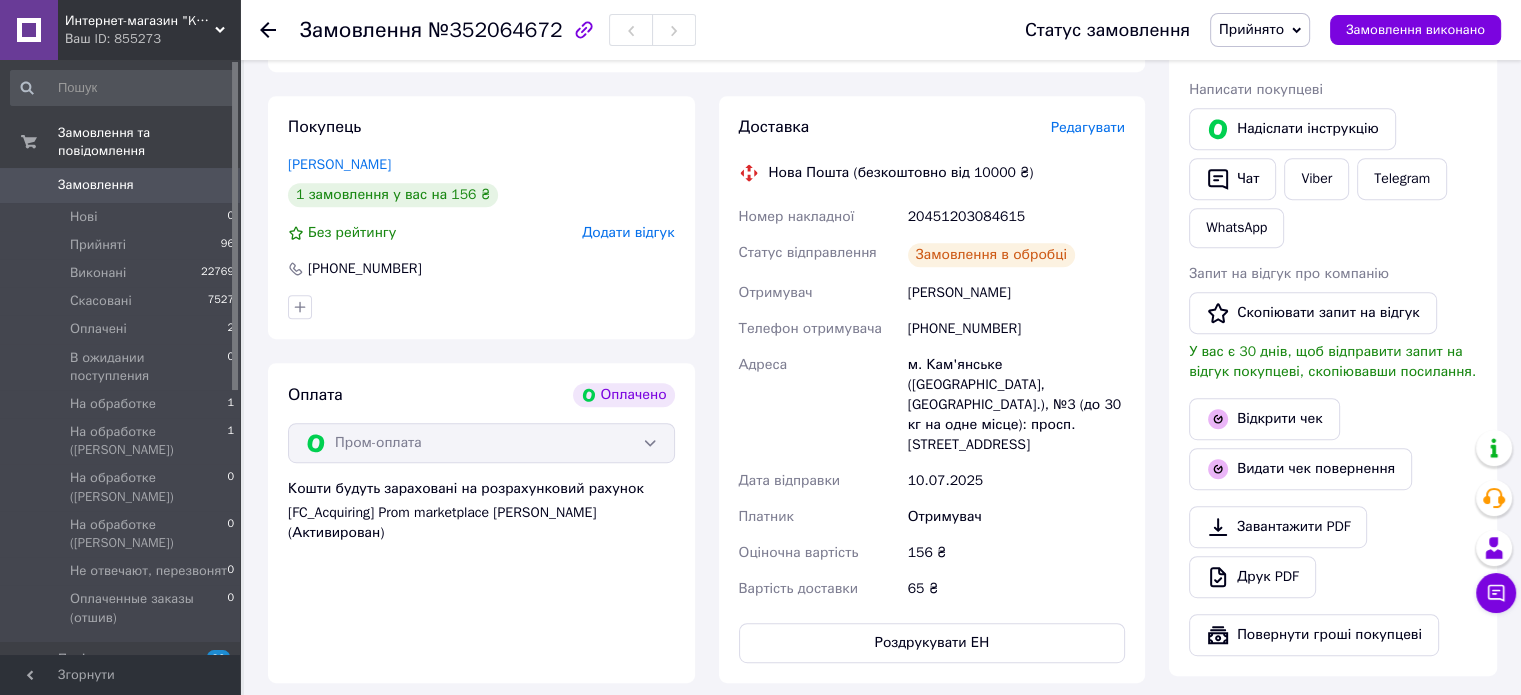 click on "20451203084615" at bounding box center (1016, 217) 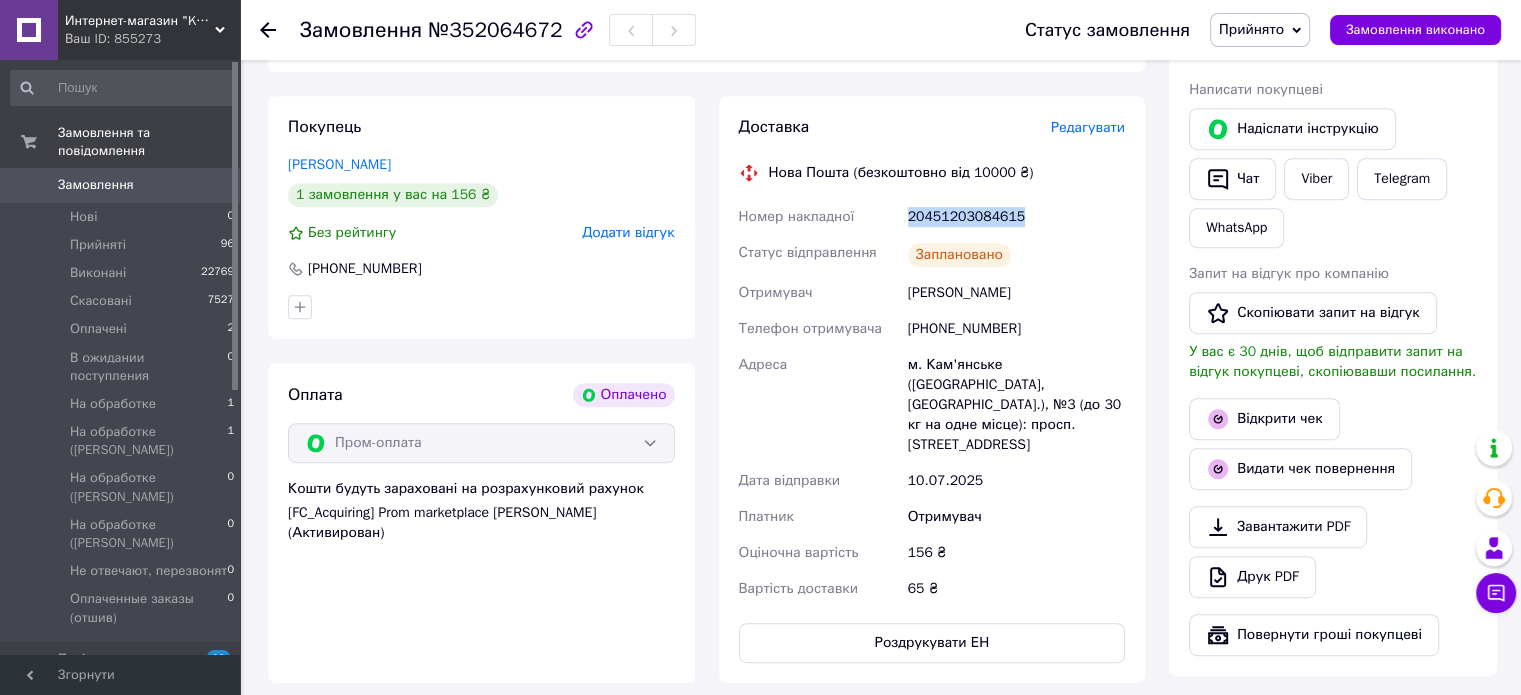 click on "20451203084615" at bounding box center [1016, 217] 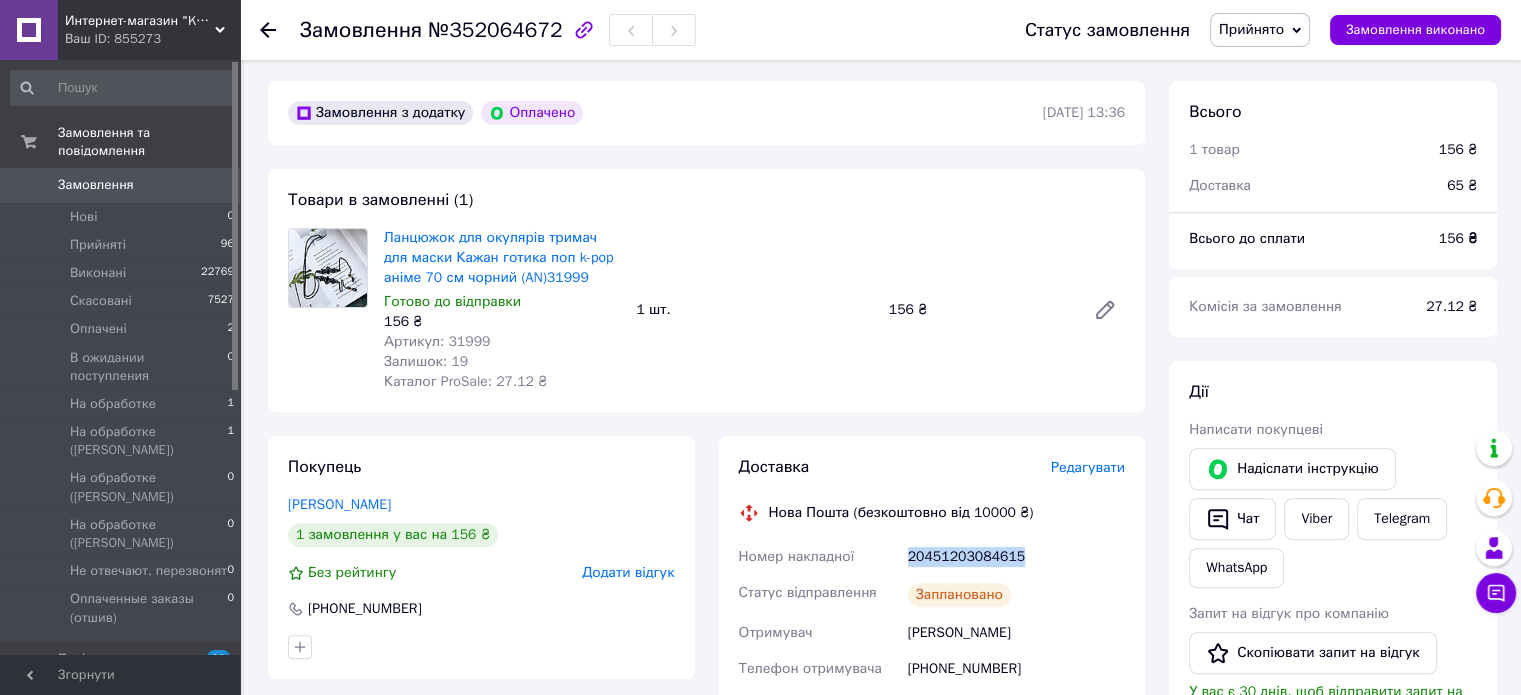 scroll, scrollTop: 500, scrollLeft: 0, axis: vertical 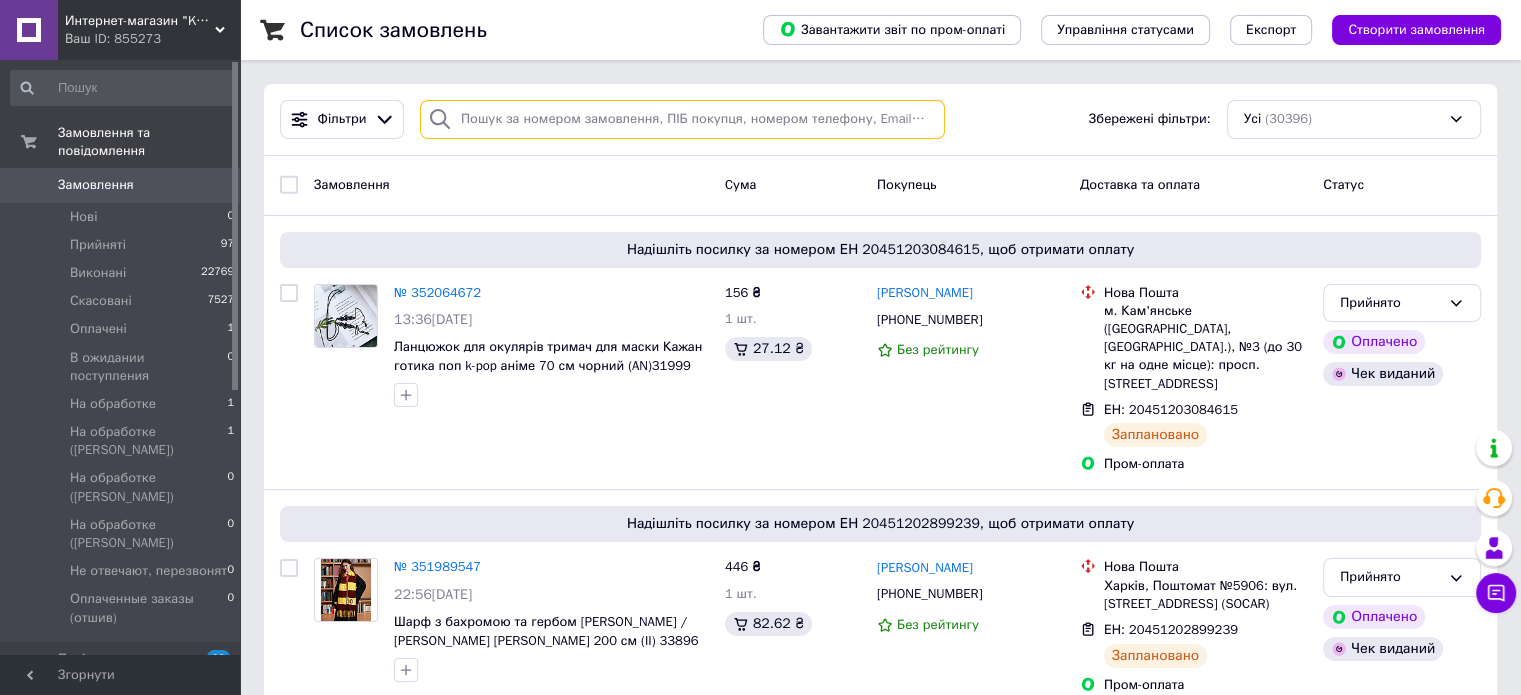 click at bounding box center (682, 119) 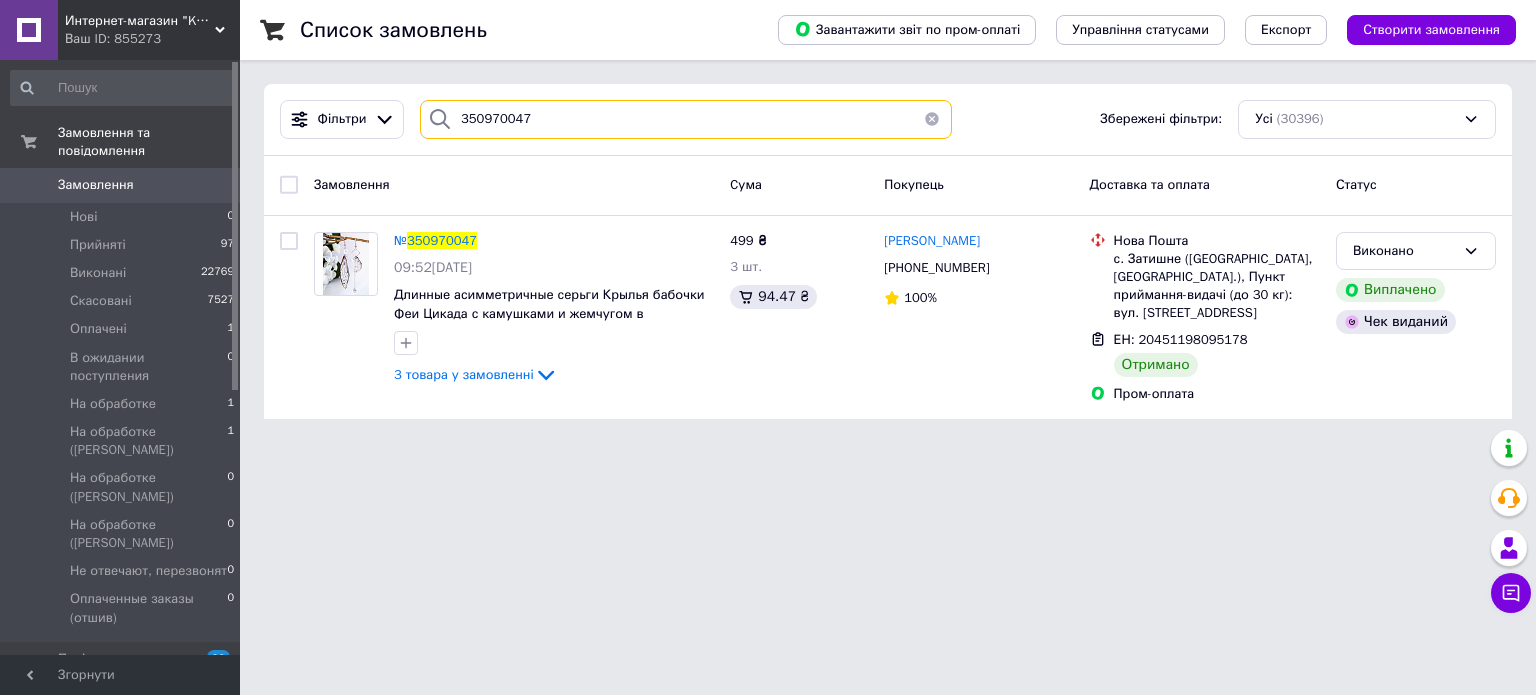 click on "350970047" at bounding box center [686, 119] 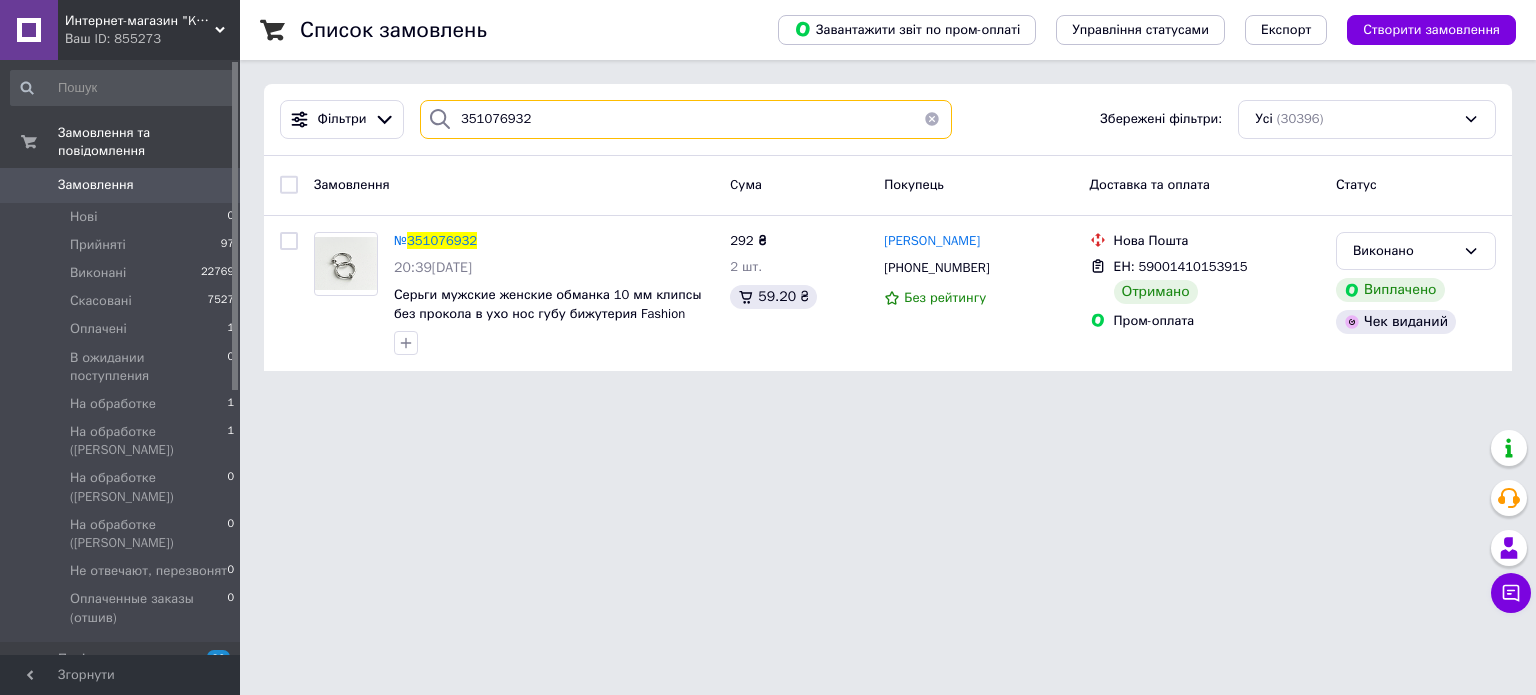 click on "351076932" at bounding box center (686, 119) 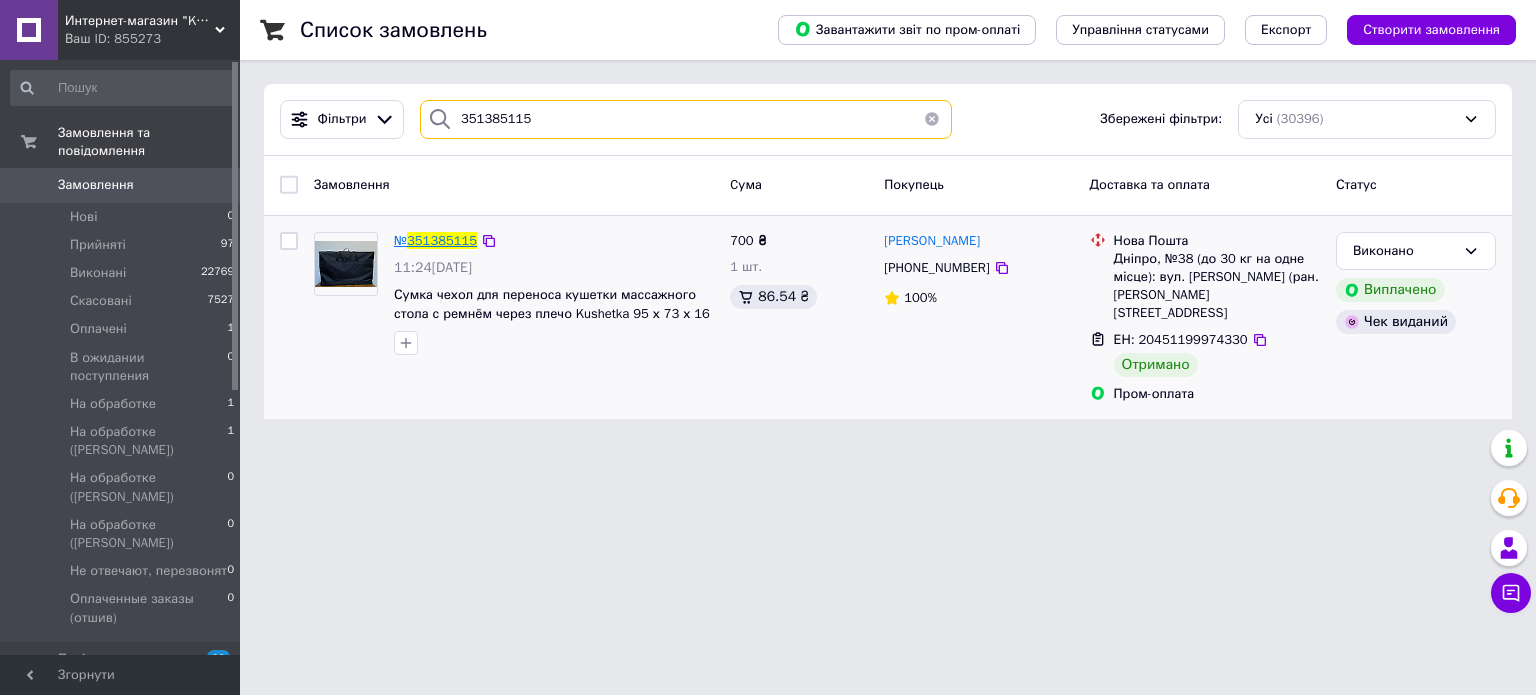type on "351385115" 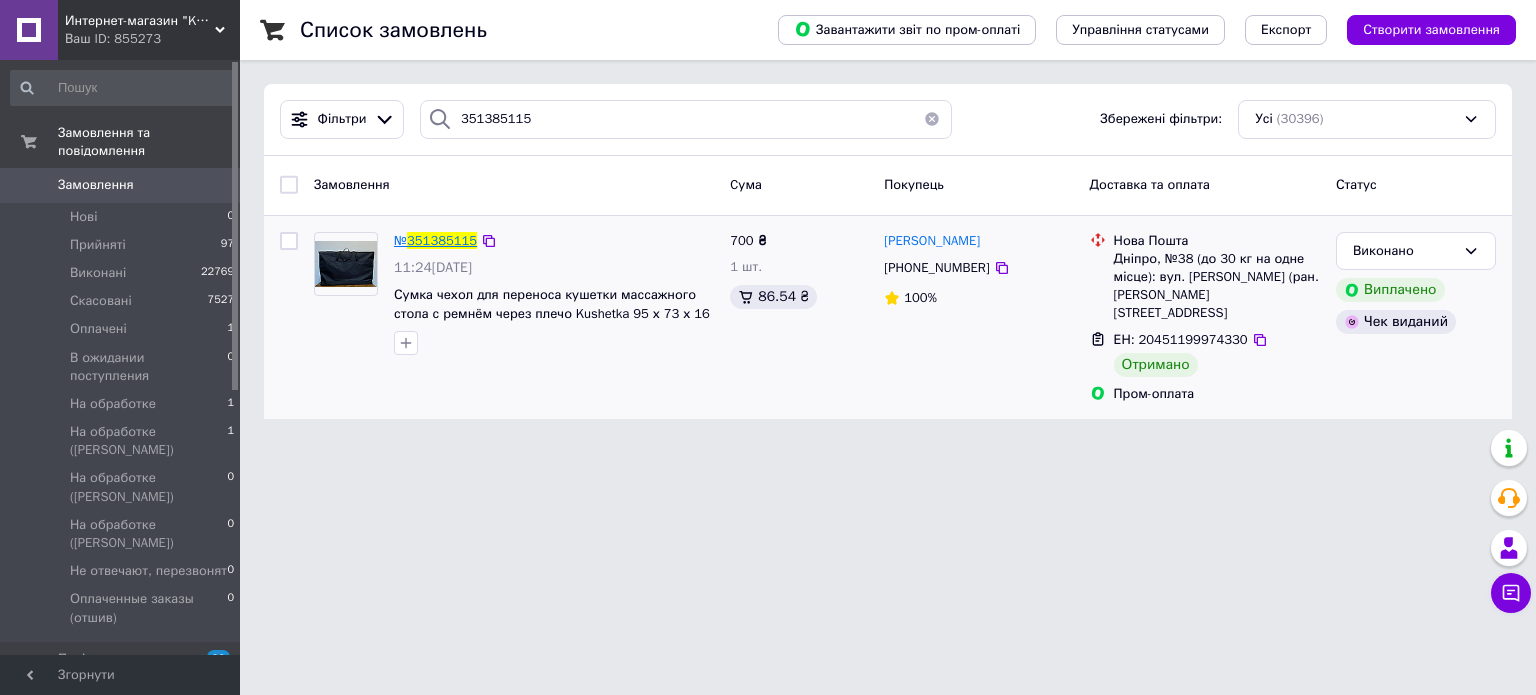 click on "351385115" at bounding box center [442, 240] 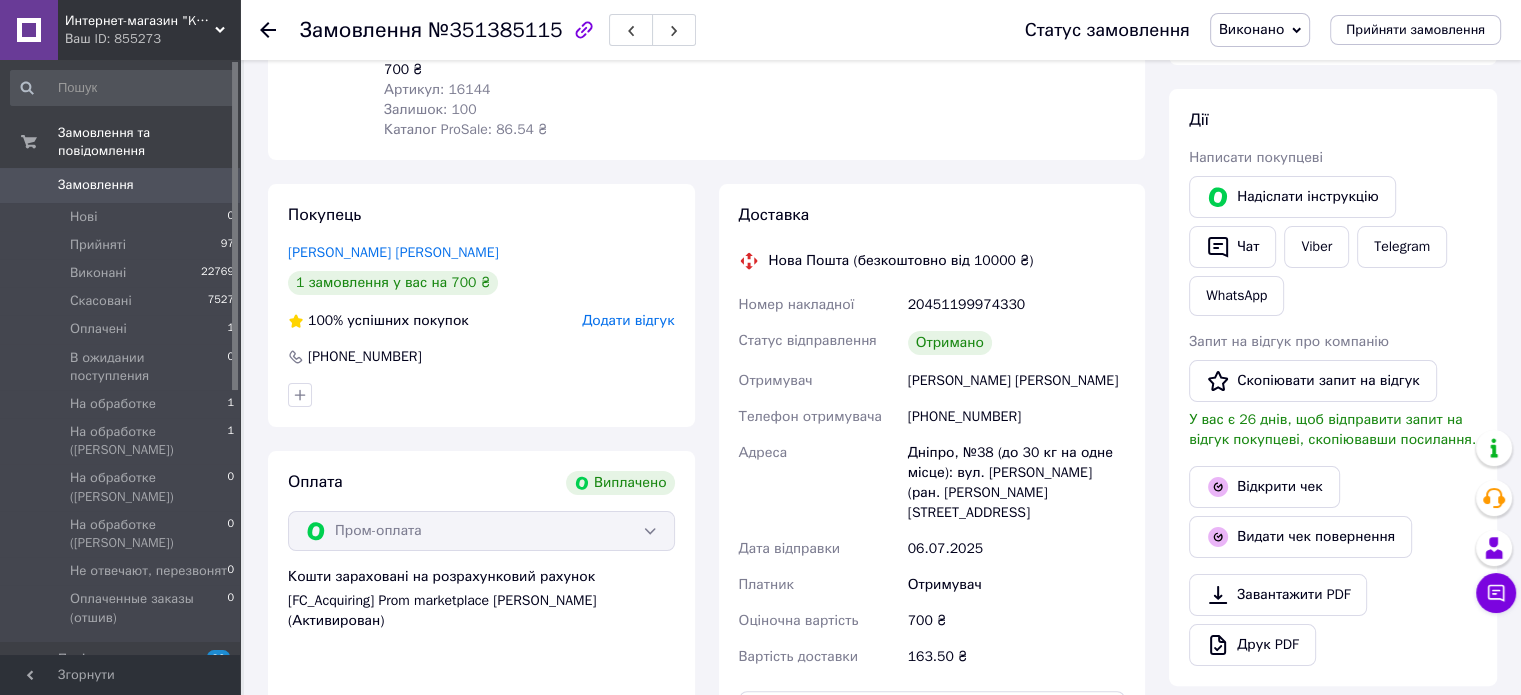 scroll, scrollTop: 300, scrollLeft: 0, axis: vertical 